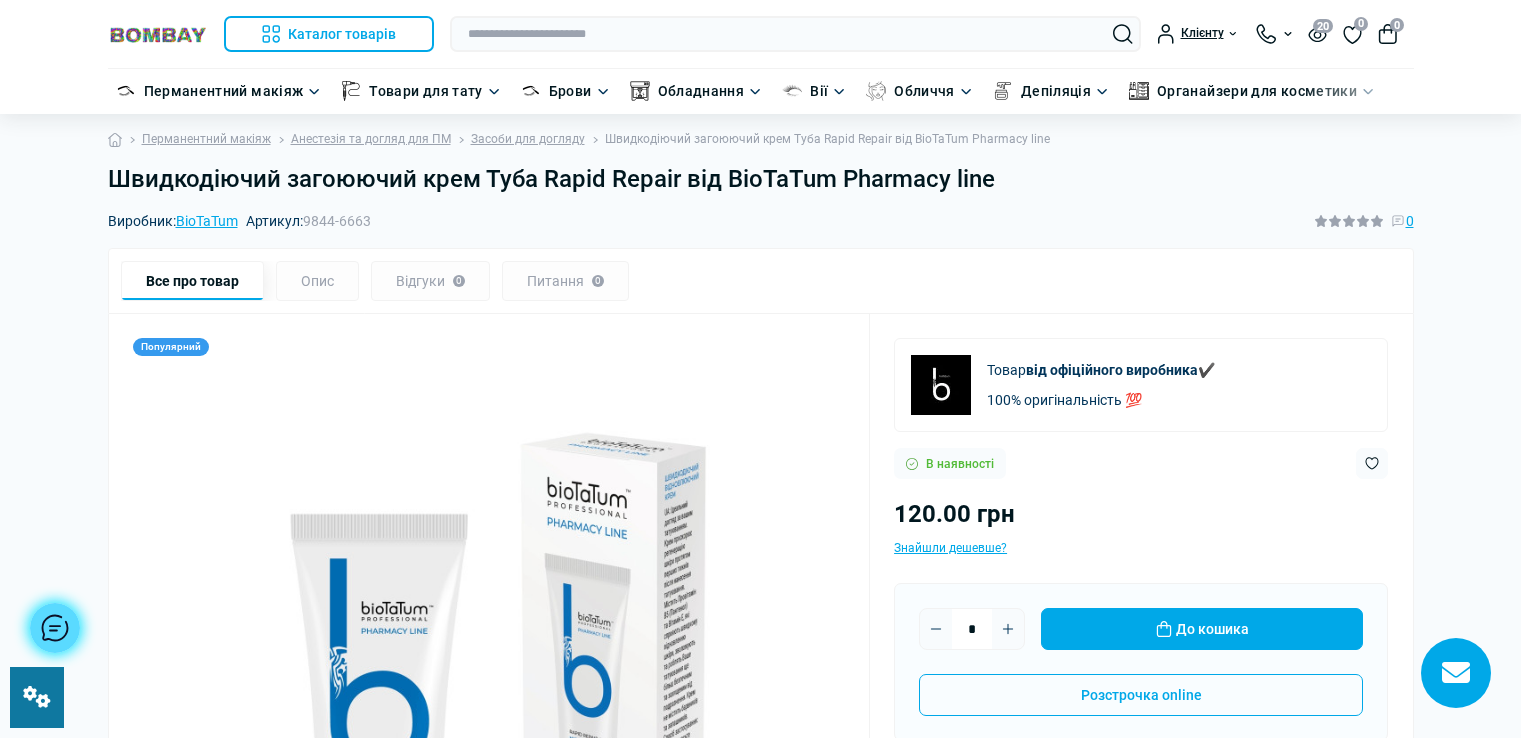 scroll, scrollTop: 0, scrollLeft: 0, axis: both 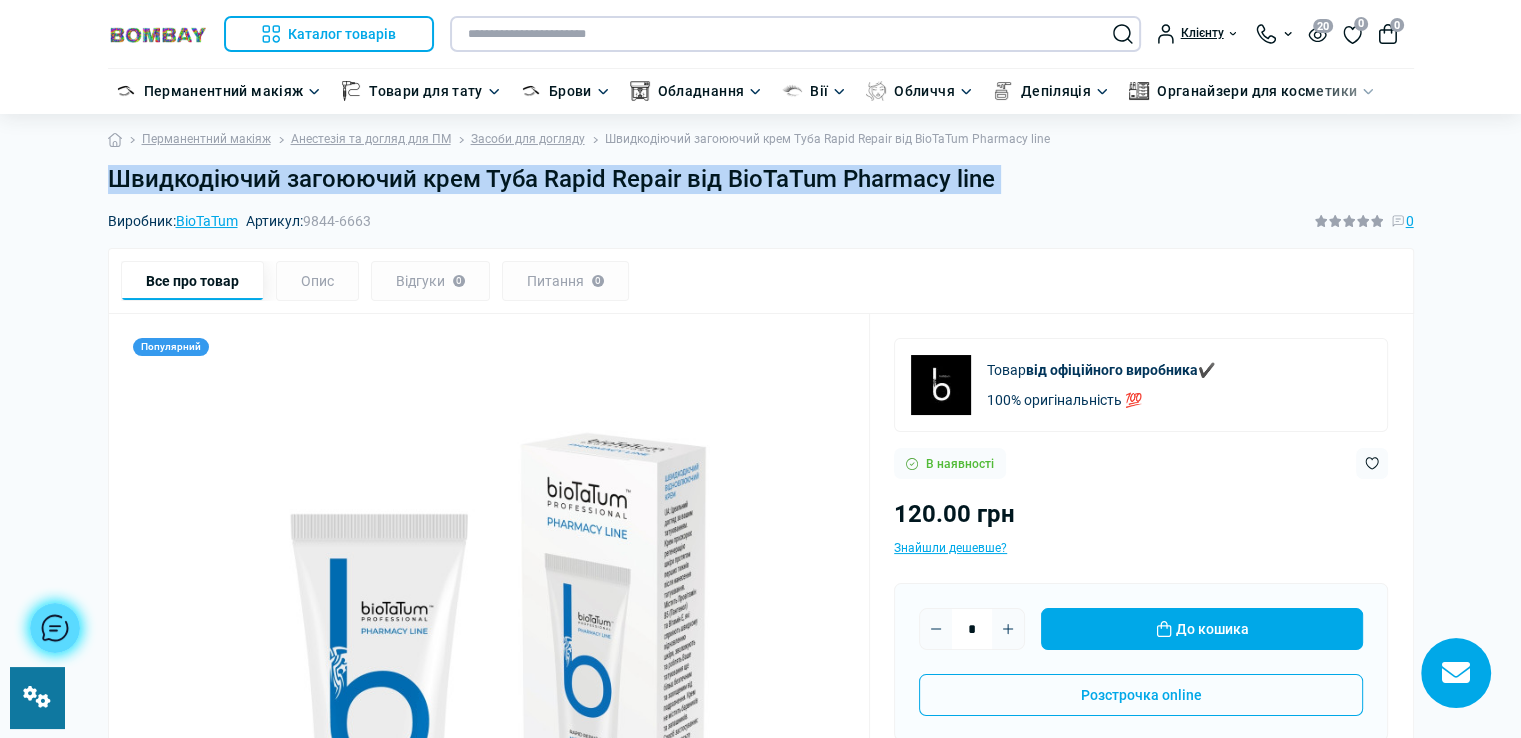 click at bounding box center [795, 34] 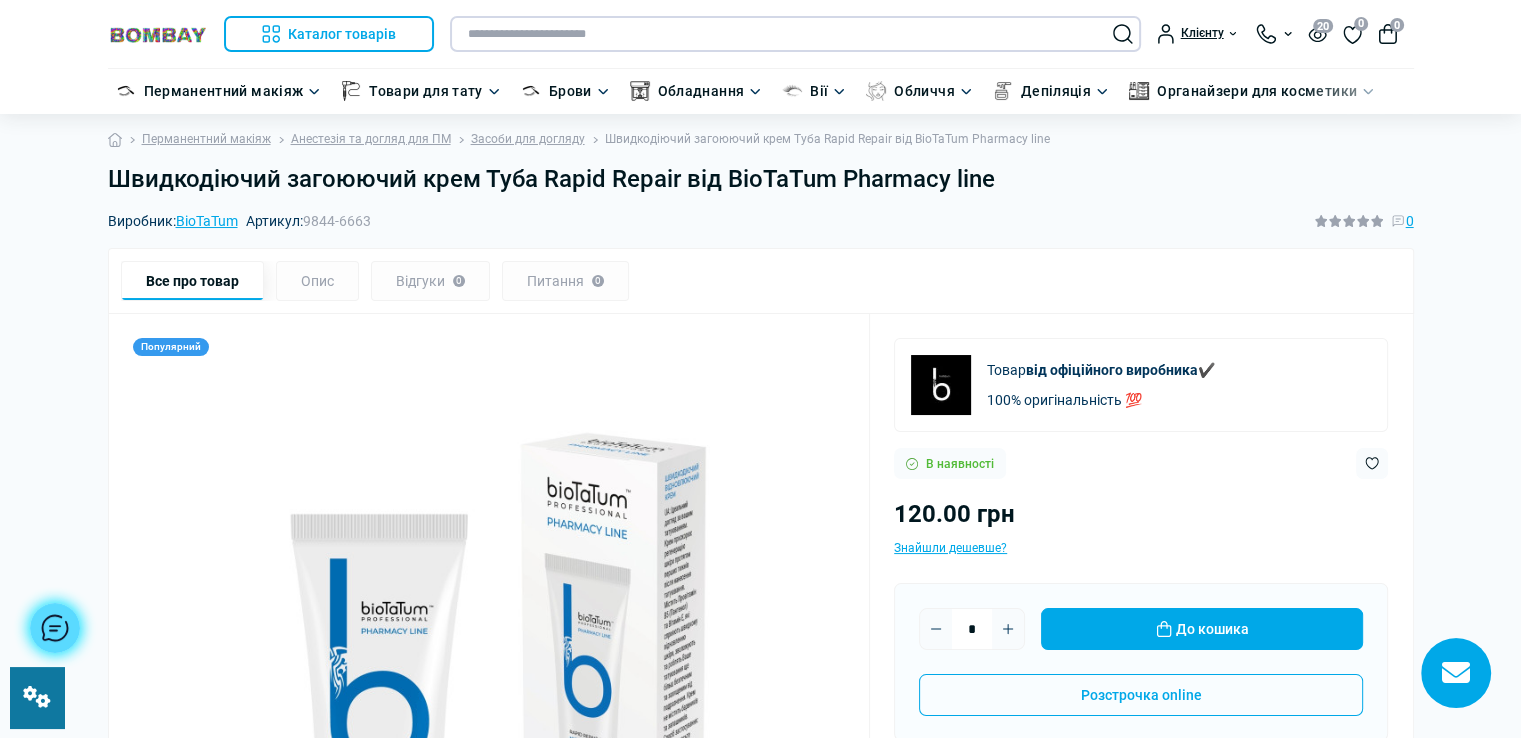 paste on "**********" 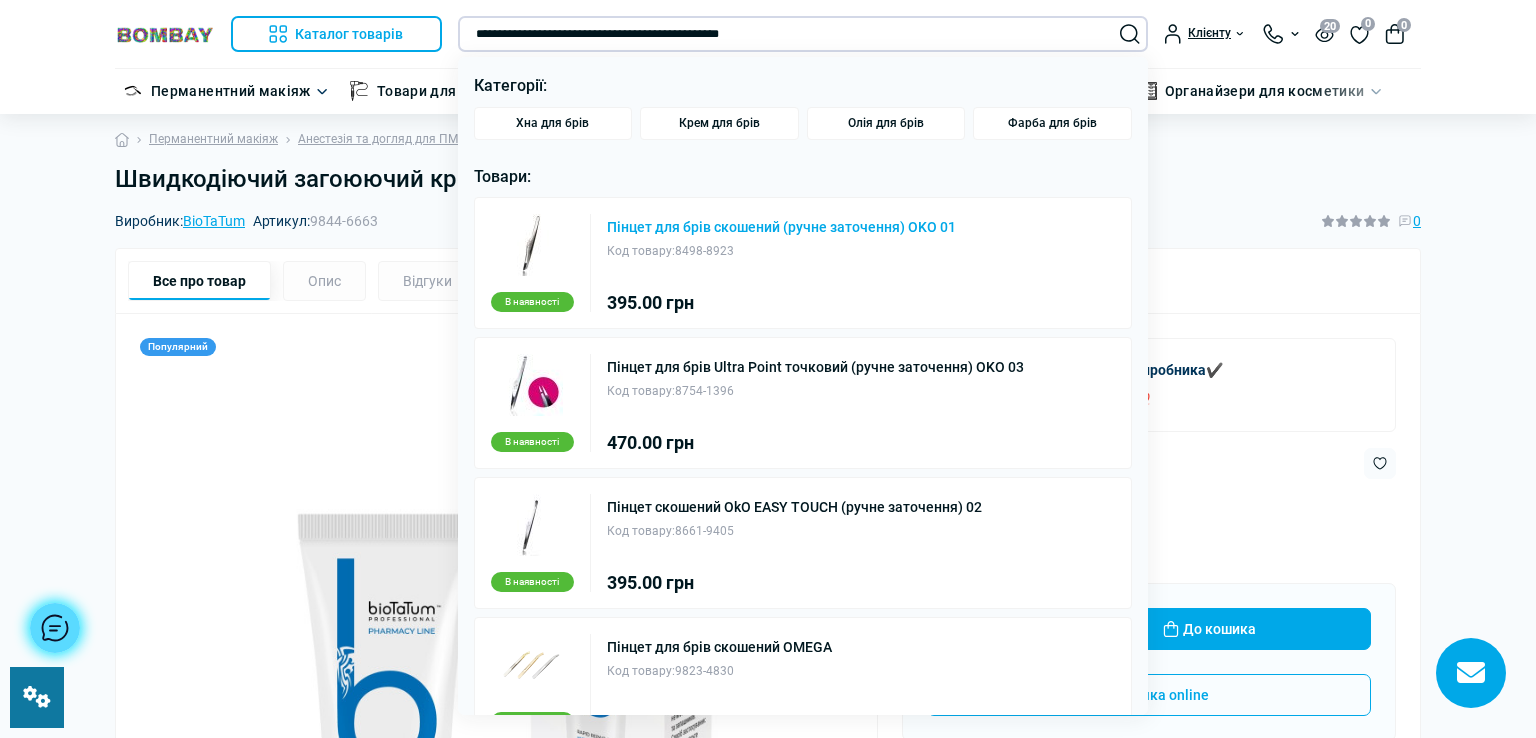 type on "**********" 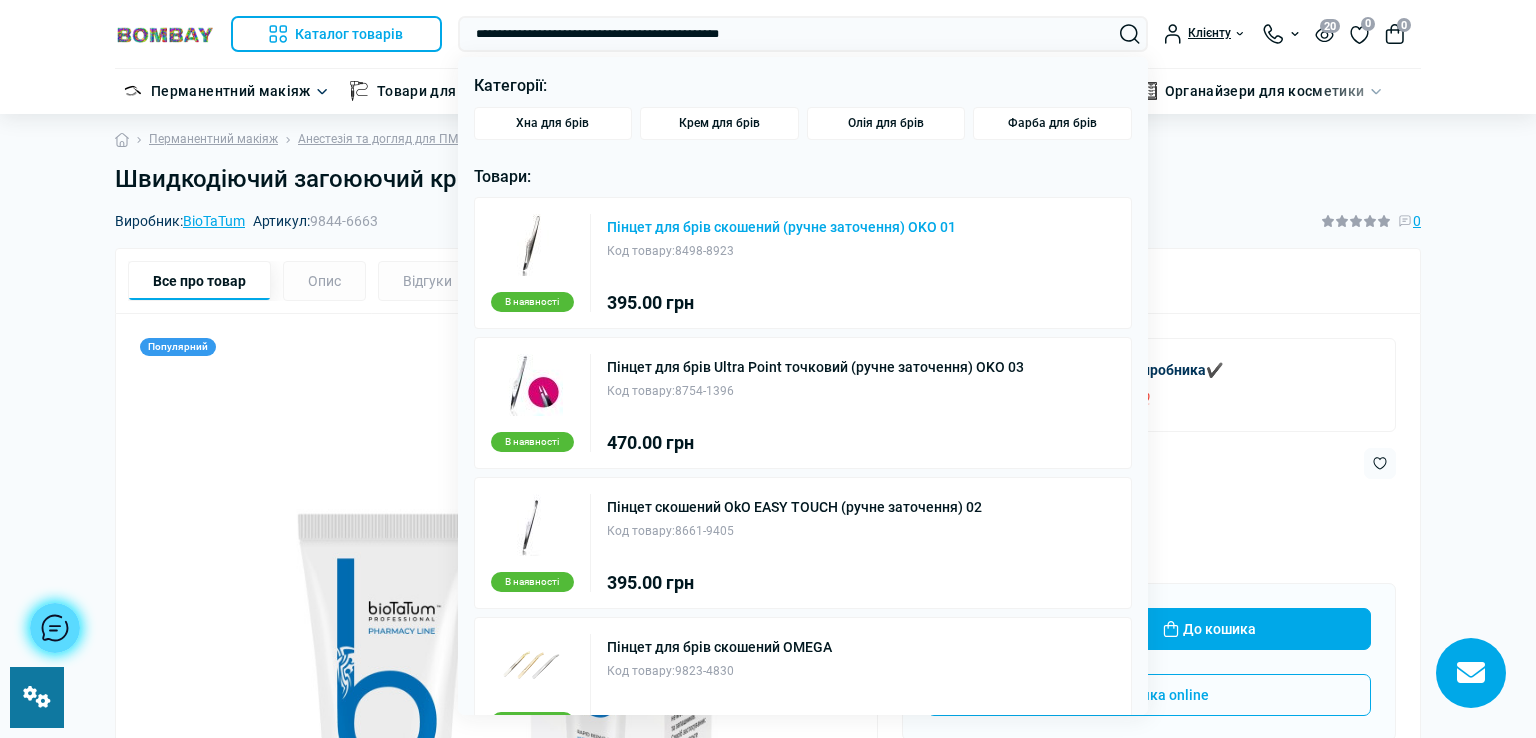 click on "Пінцет для брів скошений (ручне заточення) OKO 01" at bounding box center (781, 227) 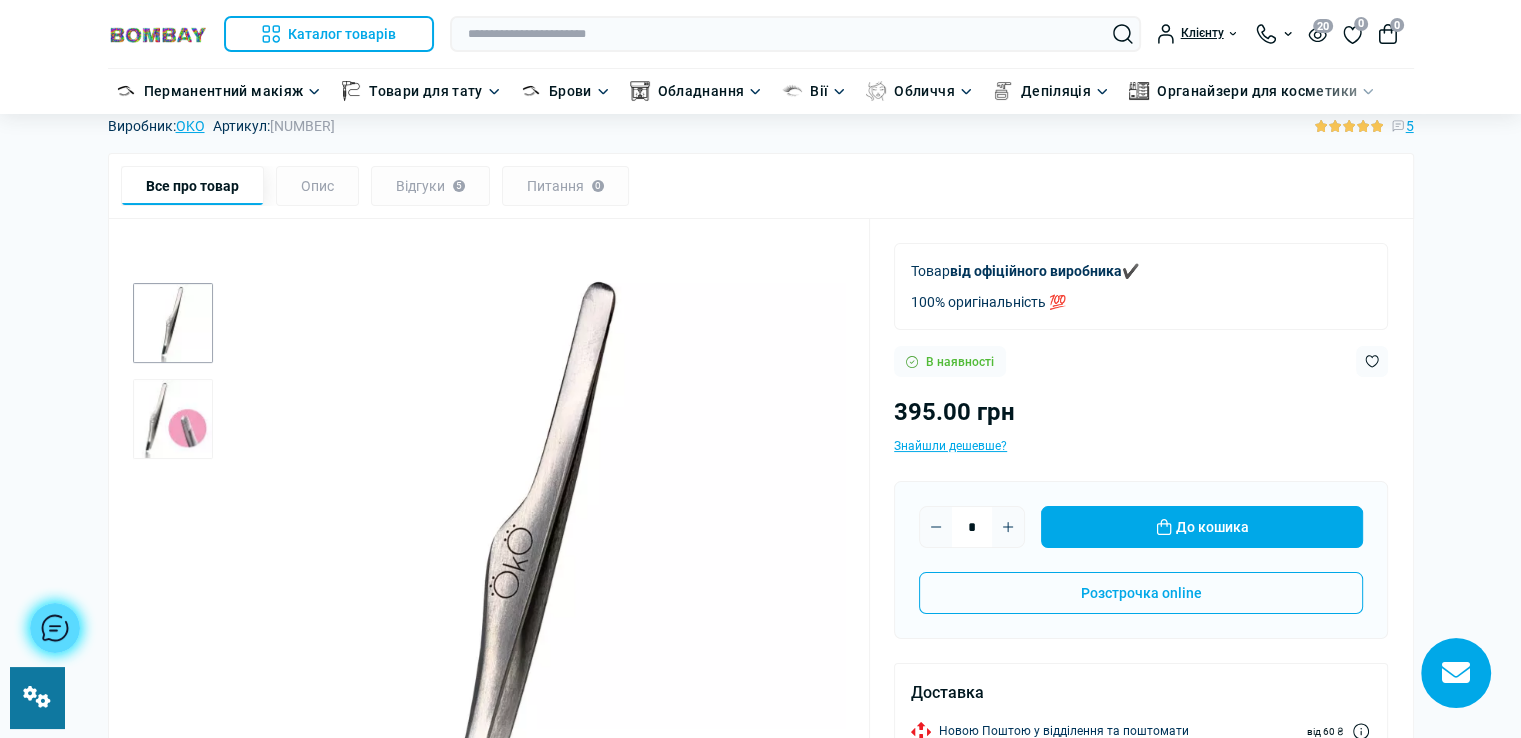 scroll, scrollTop: 300, scrollLeft: 0, axis: vertical 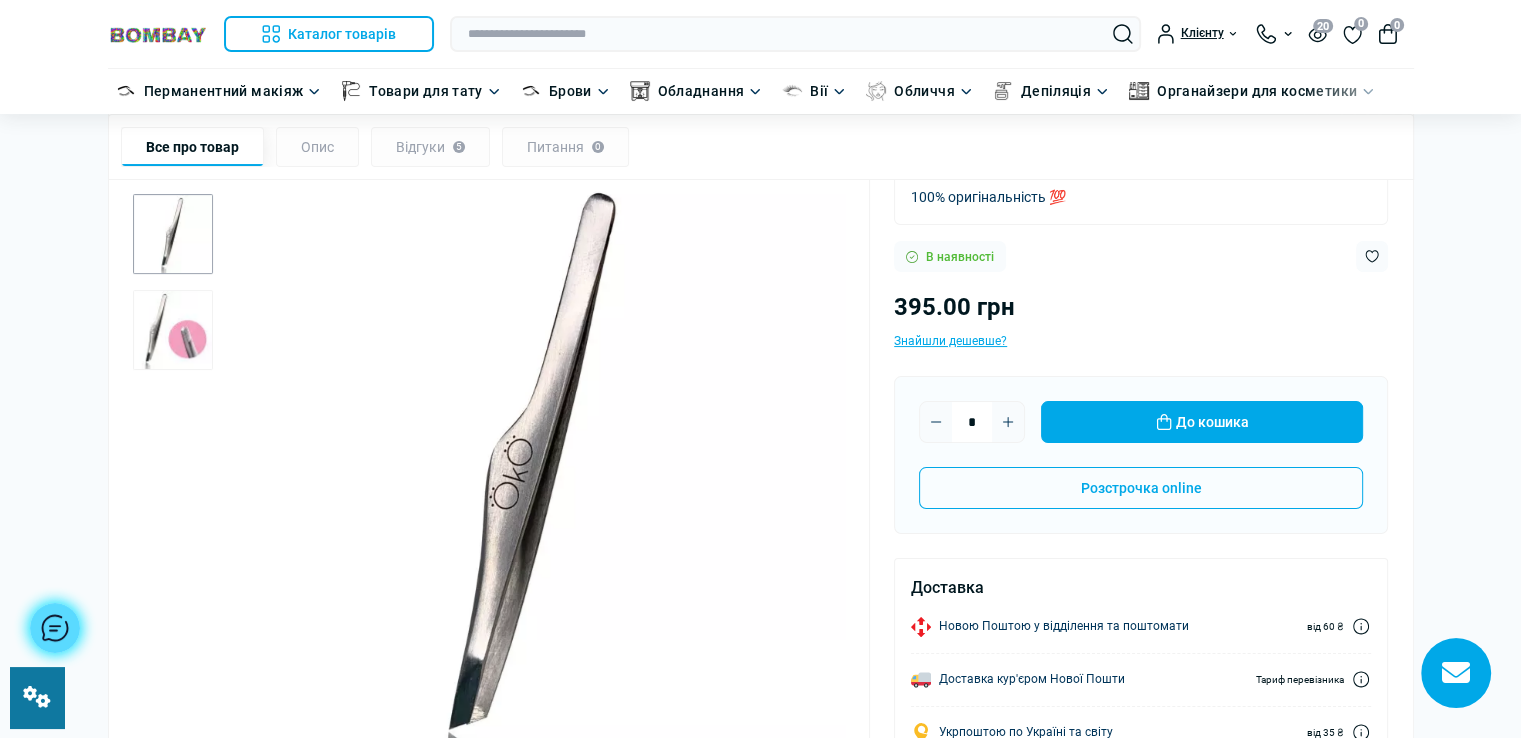 click at bounding box center [173, 330] 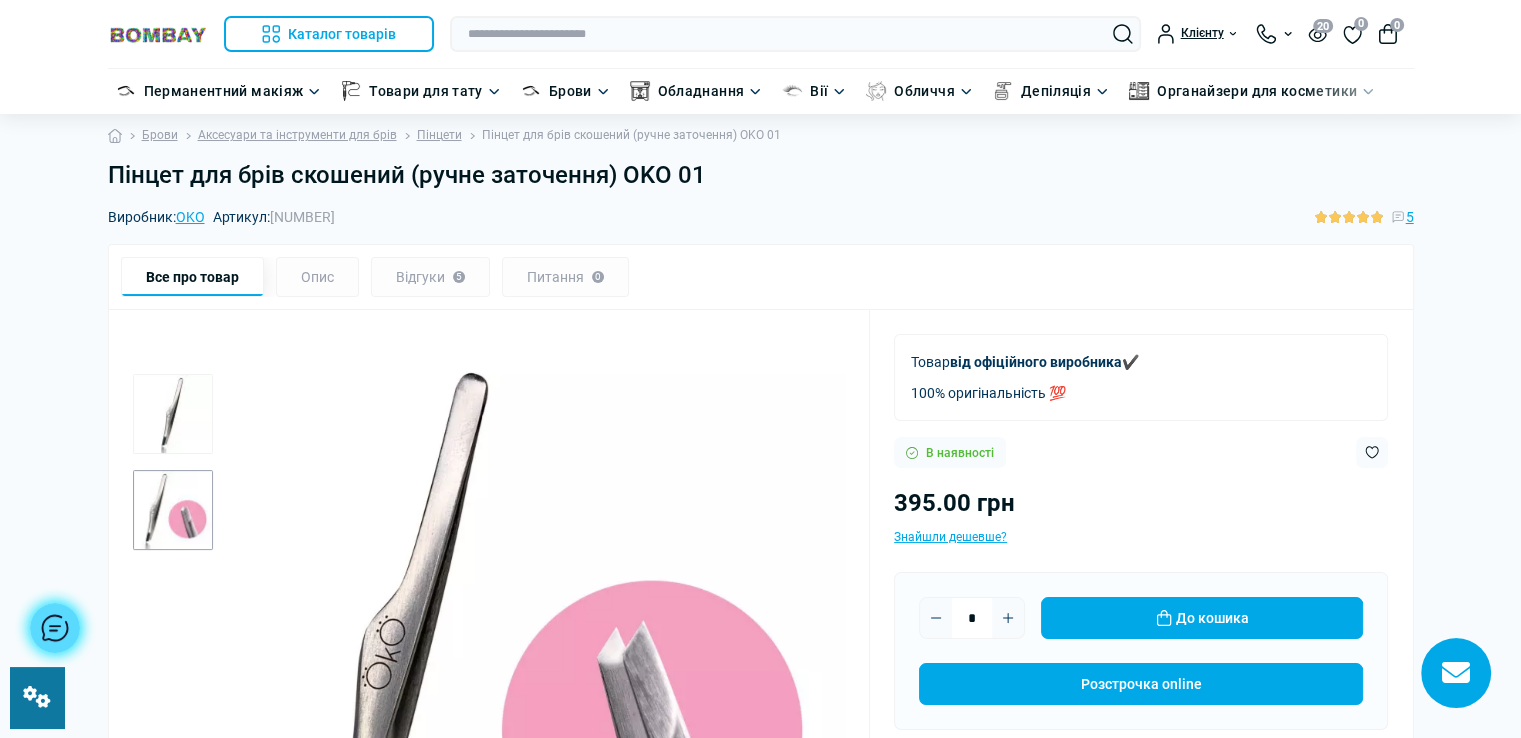 scroll, scrollTop: 0, scrollLeft: 0, axis: both 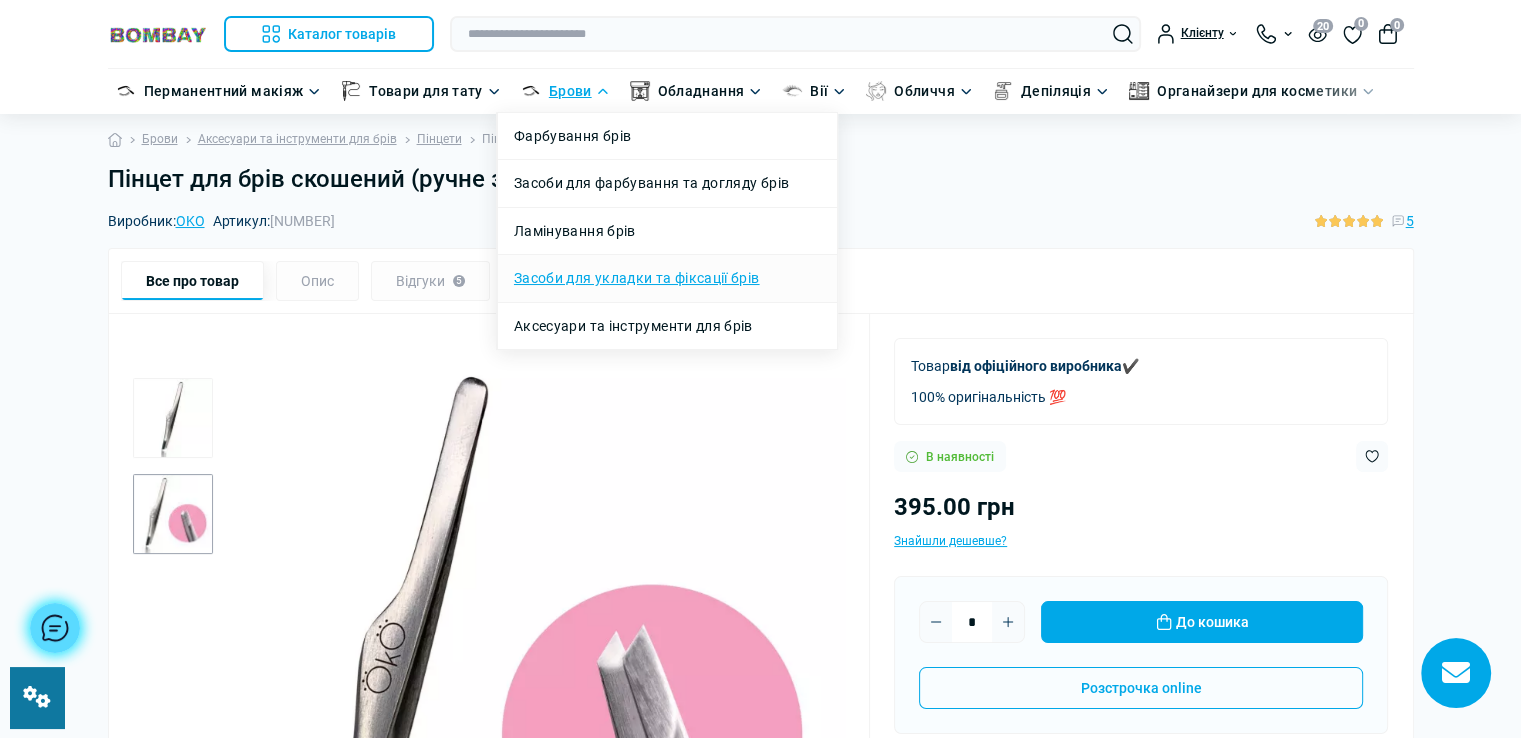click on "Засоби для укладки та фіксації брів" at bounding box center [637, 278] 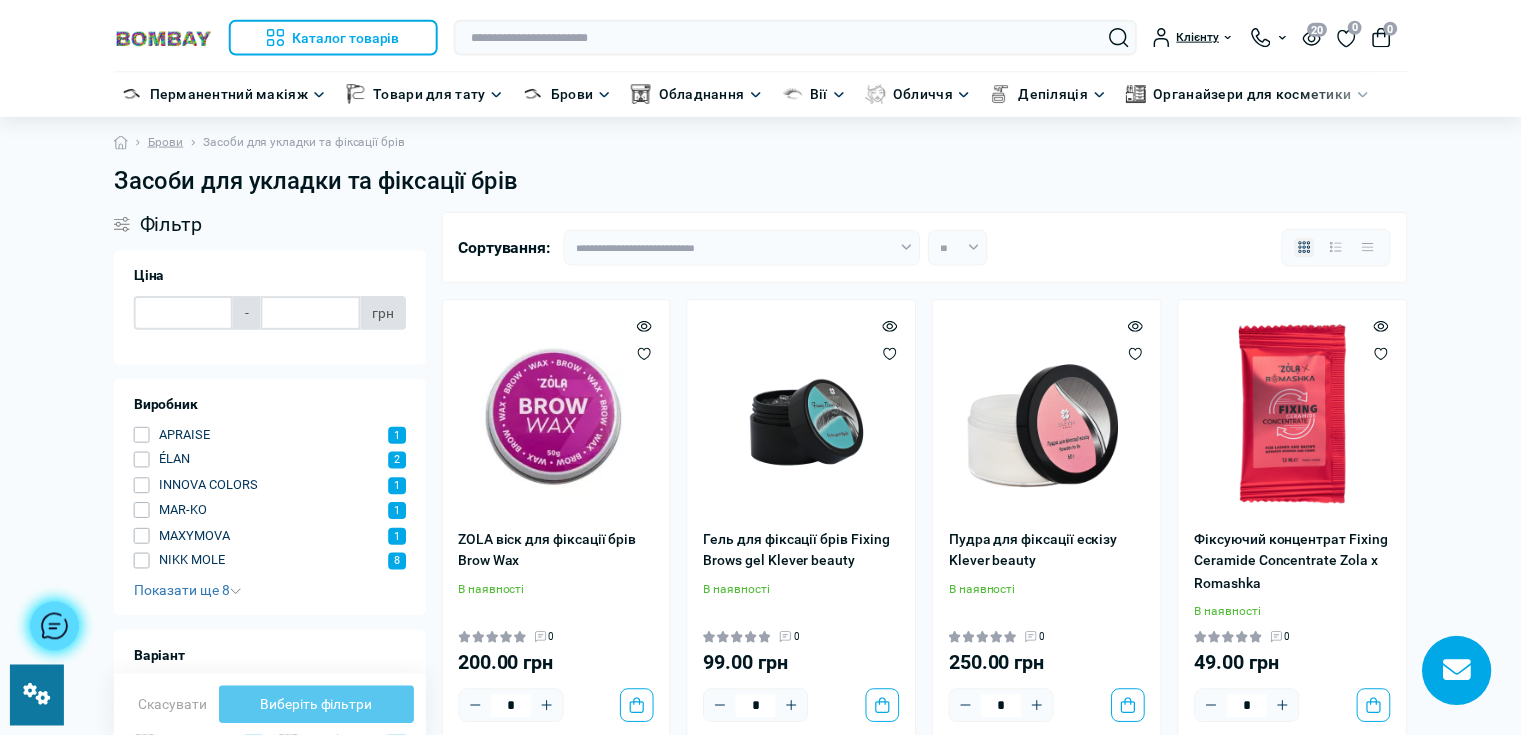 scroll, scrollTop: 0, scrollLeft: 0, axis: both 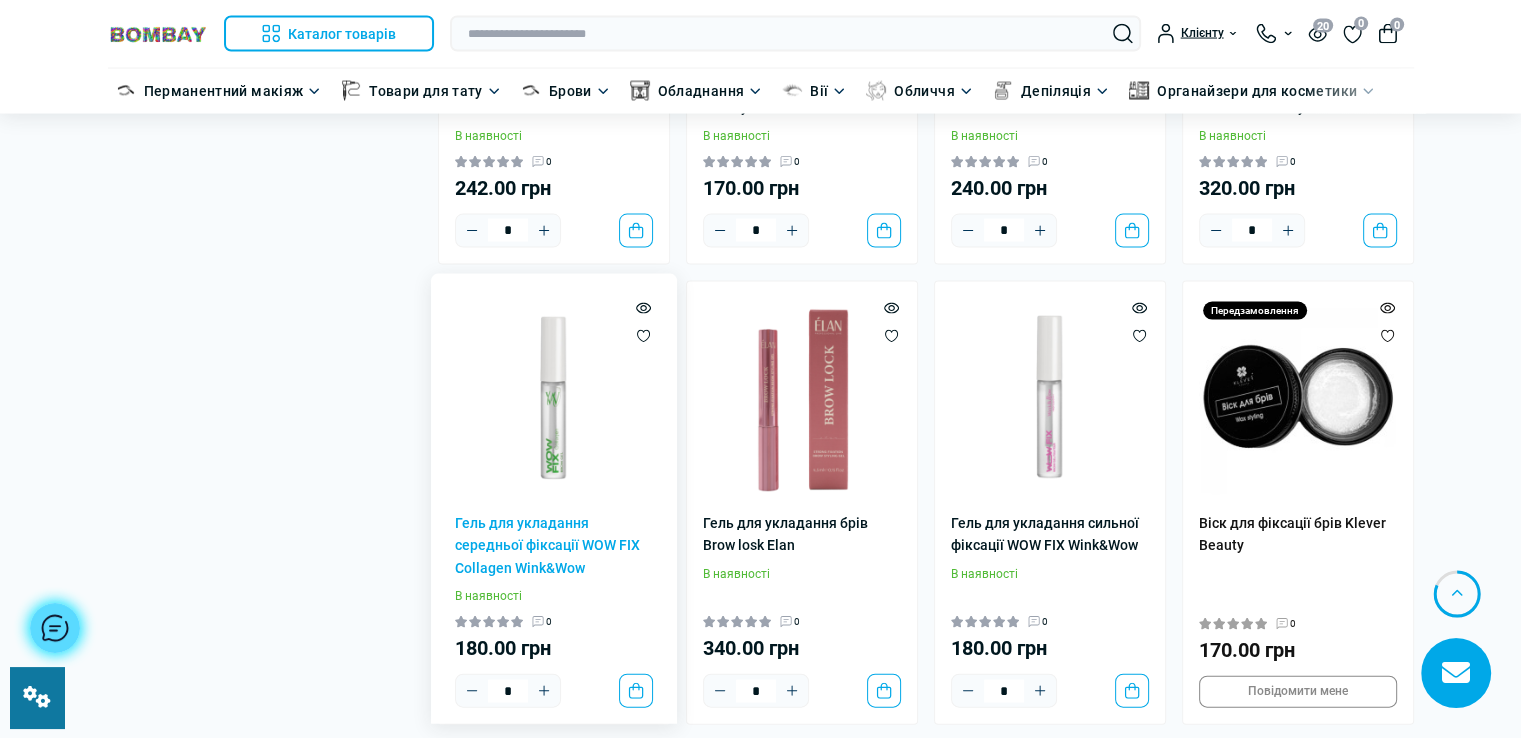 click at bounding box center [554, 397] 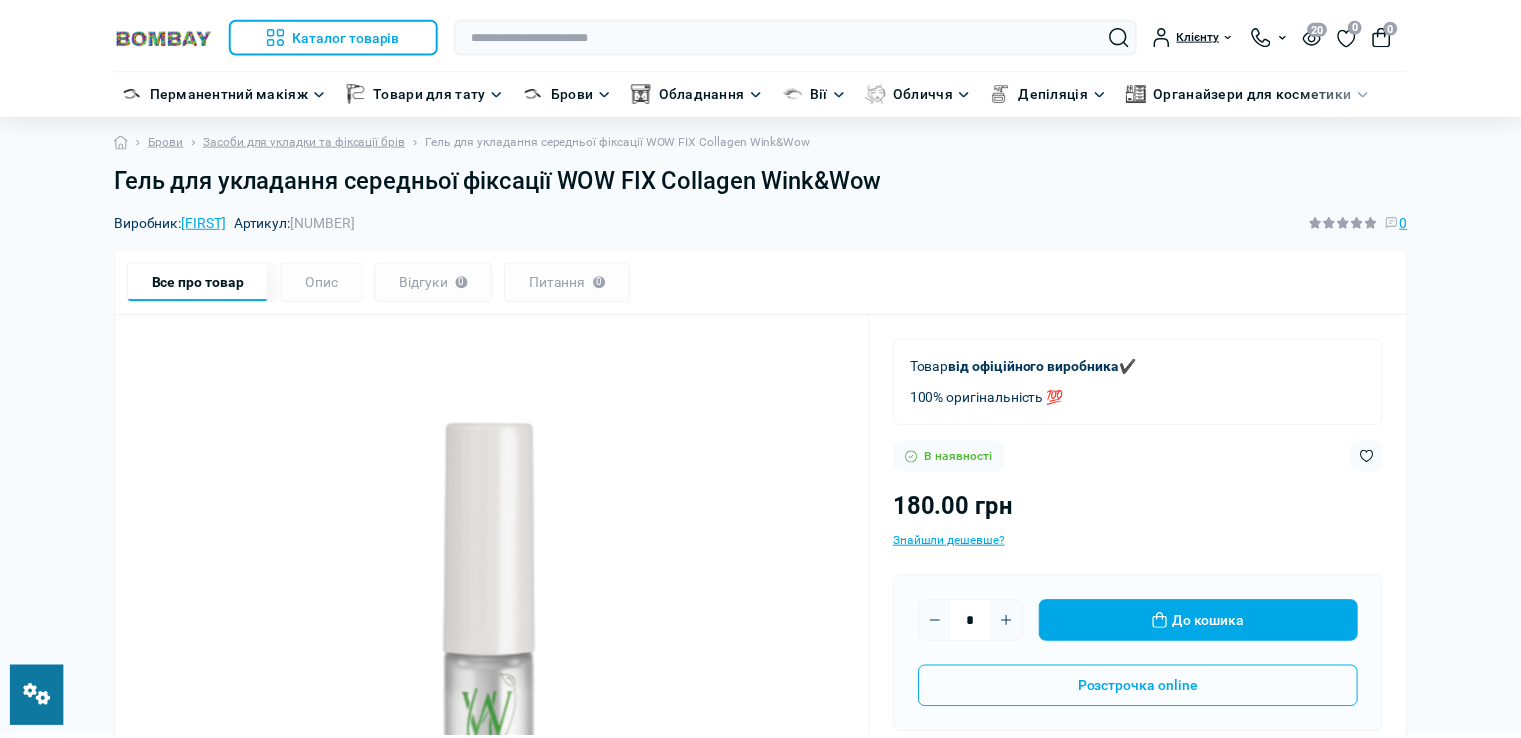 scroll, scrollTop: 0, scrollLeft: 0, axis: both 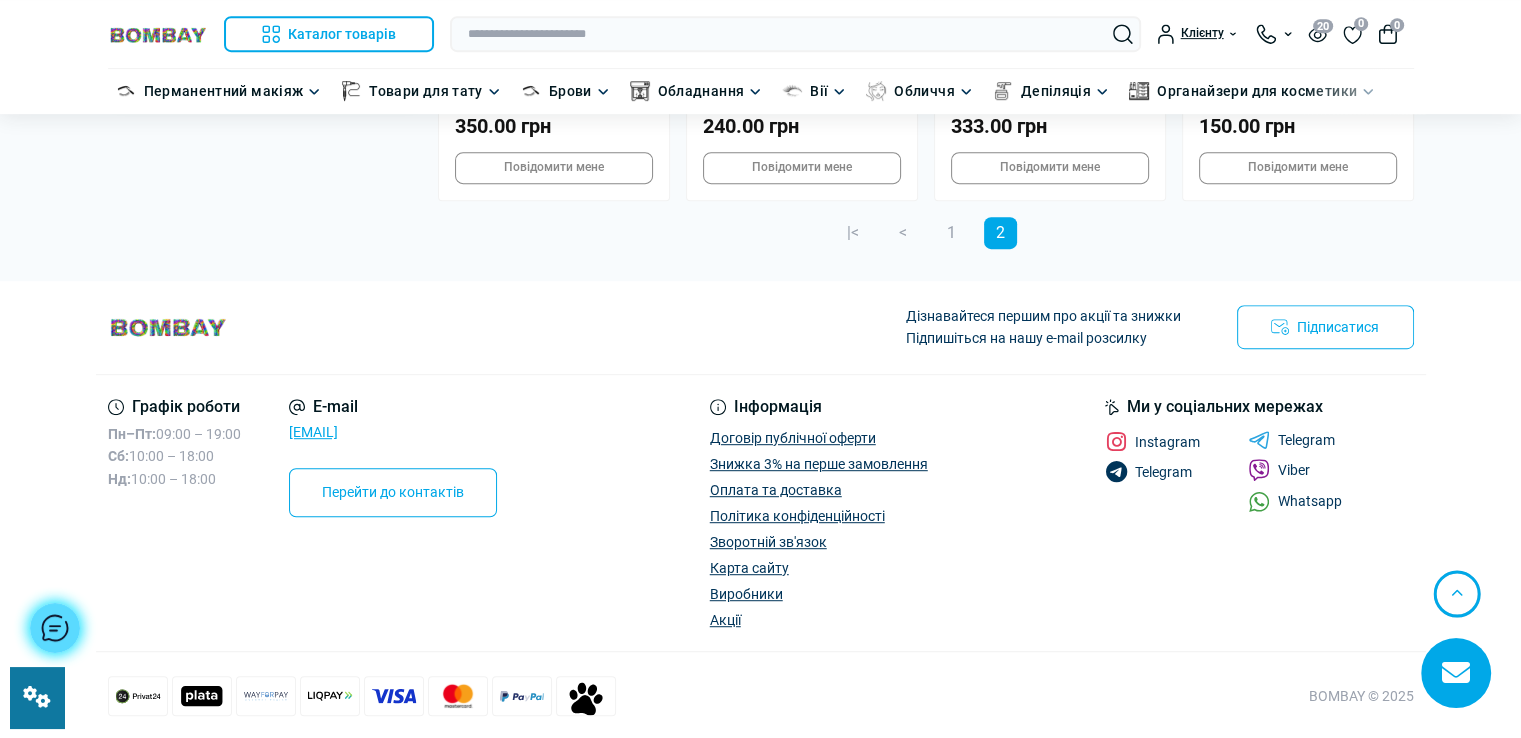 click on "Інформація
Договір публічної оферти
Знижка 3% на перше замовлення
Оплата та доставка
Політика конфіденційності
Зворотній зв'язок
Карта сайту
Виробники
Акції" at bounding box center [871, 513] 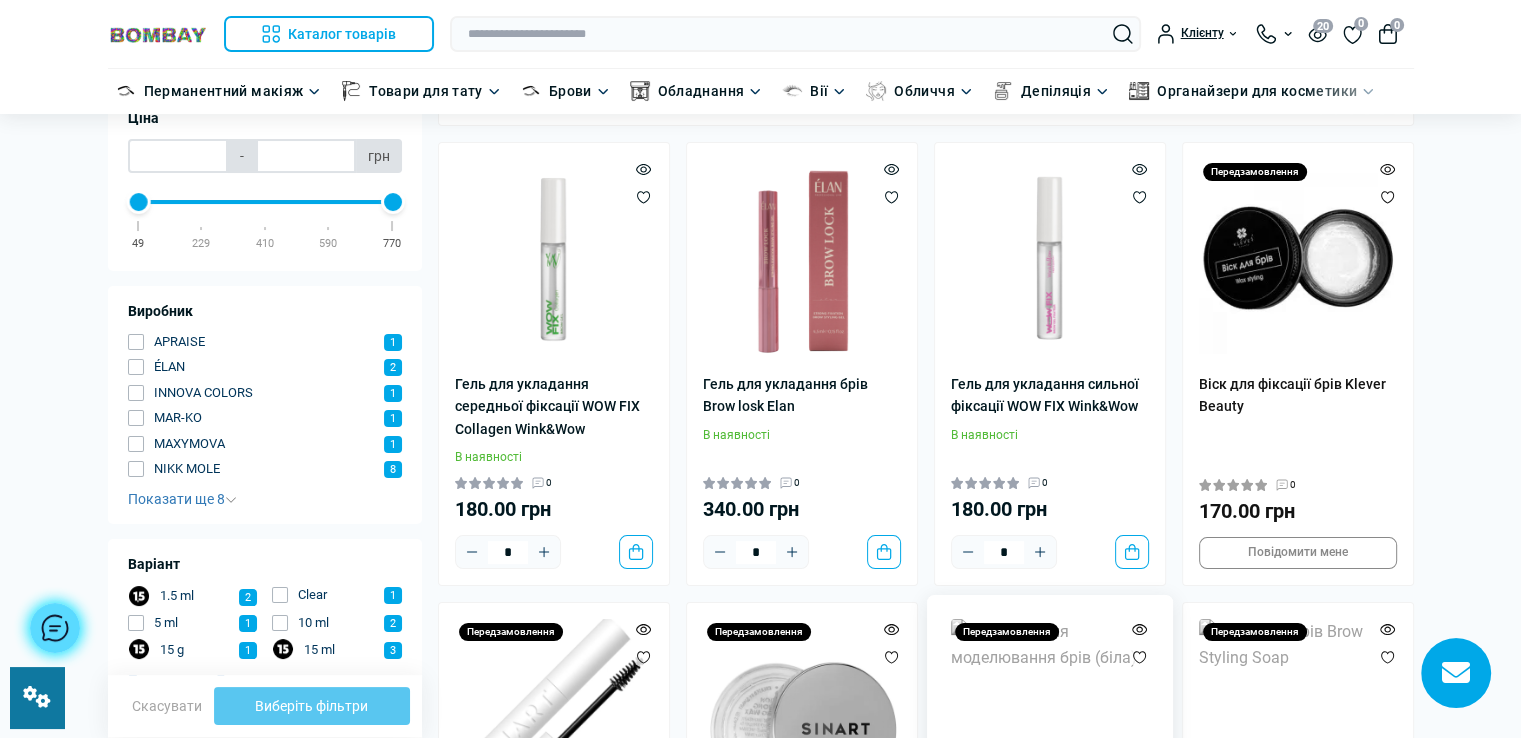 scroll, scrollTop: 0, scrollLeft: 0, axis: both 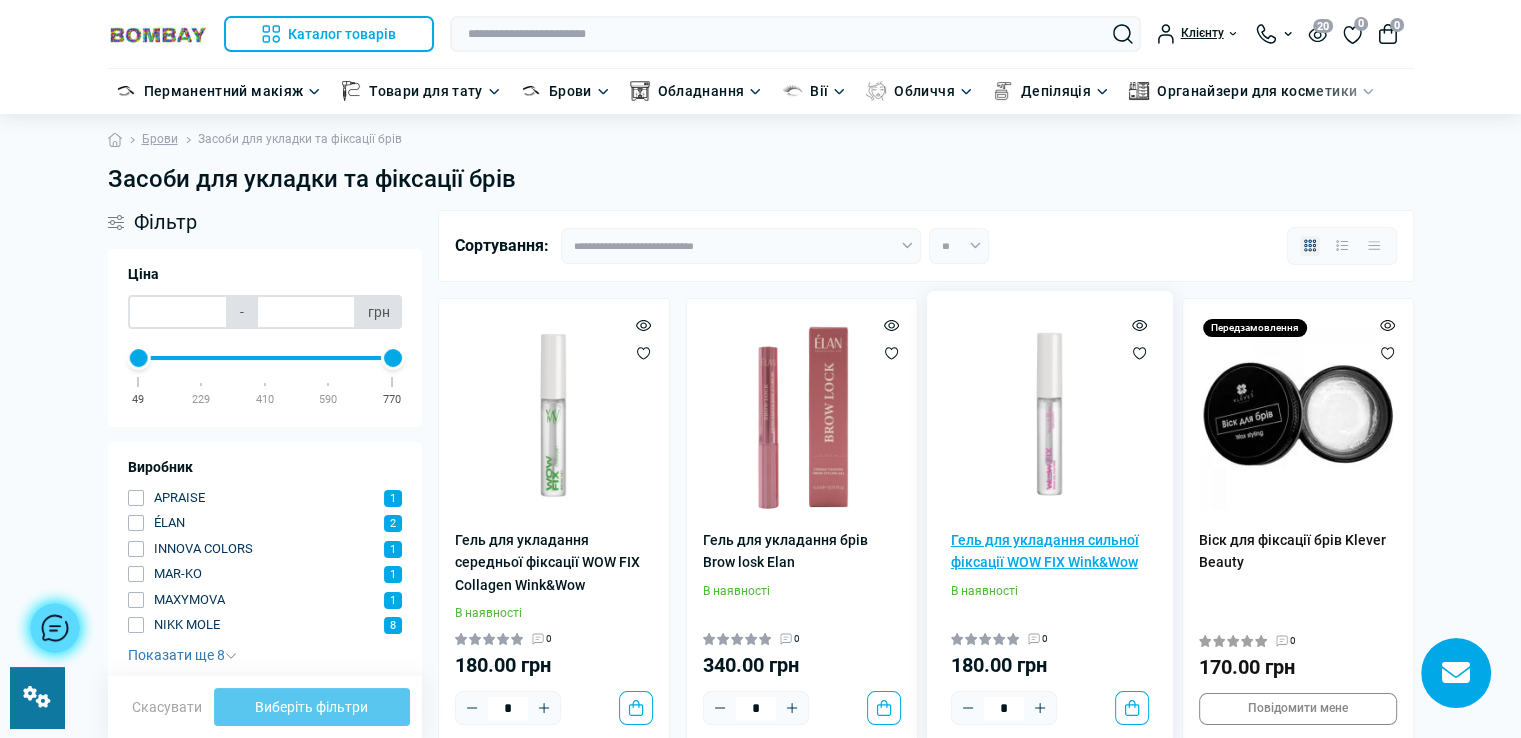 click on "Гель для укладання сильної фіксації WOW FIX Wink&Wow" at bounding box center [1050, 551] 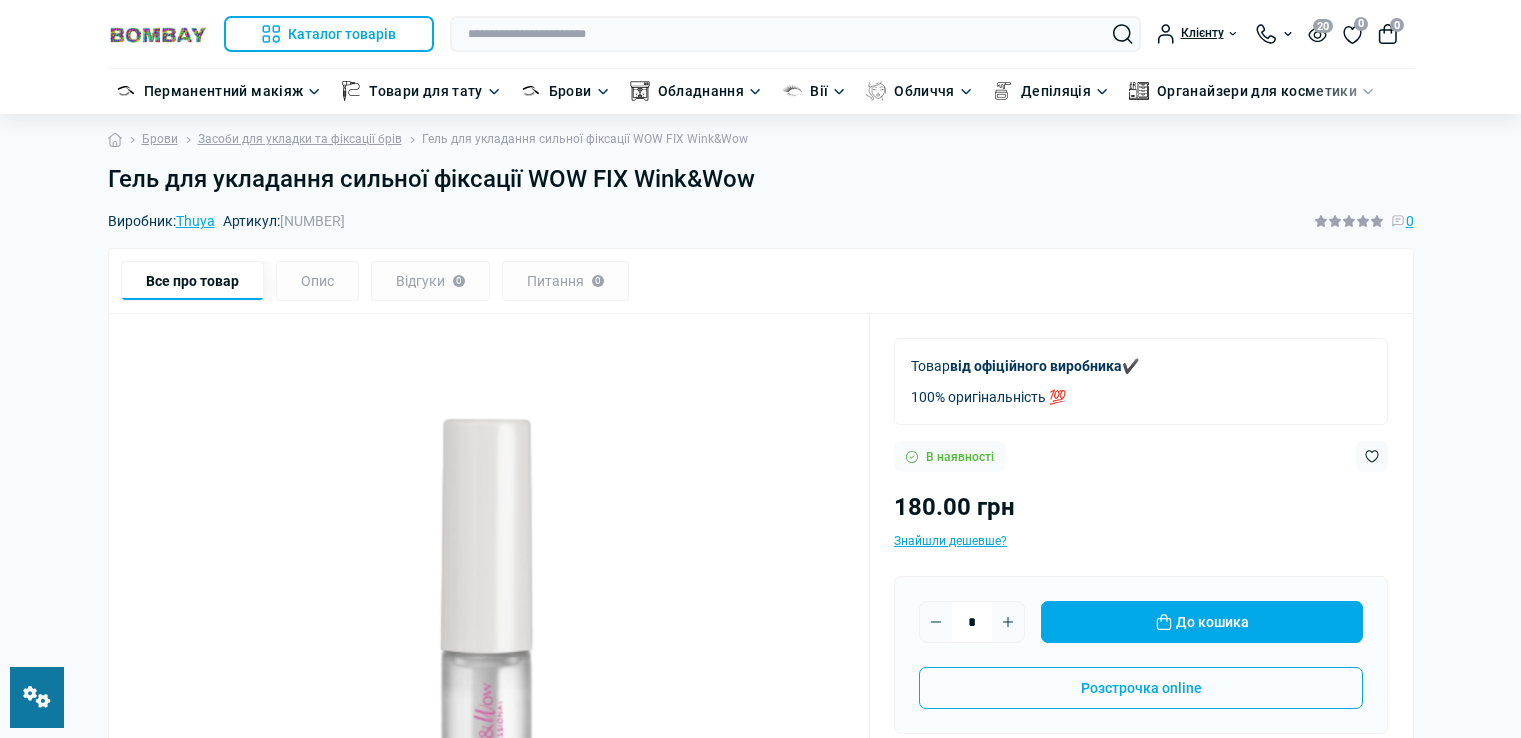 scroll, scrollTop: 0, scrollLeft: 0, axis: both 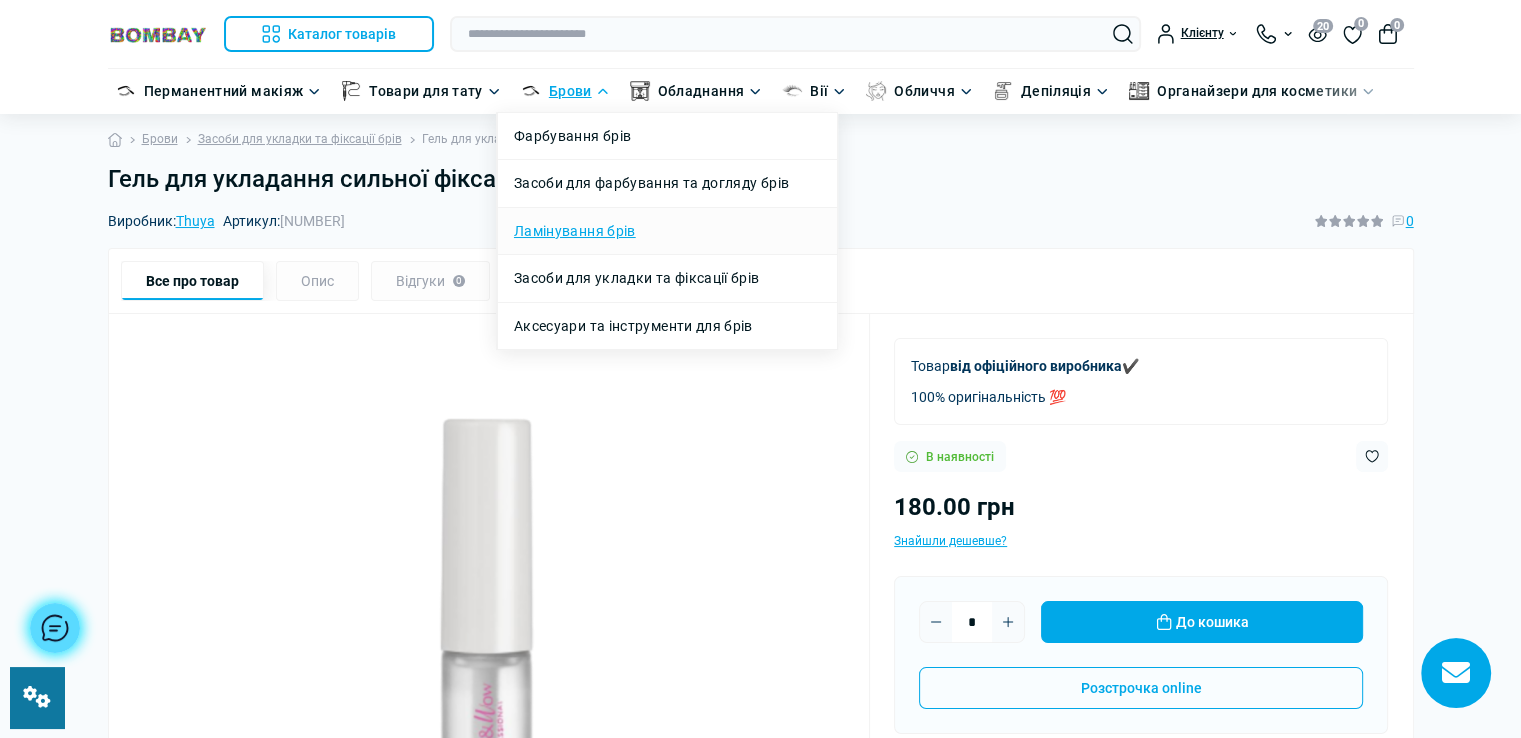 click on "Ламінування брів" at bounding box center [575, 231] 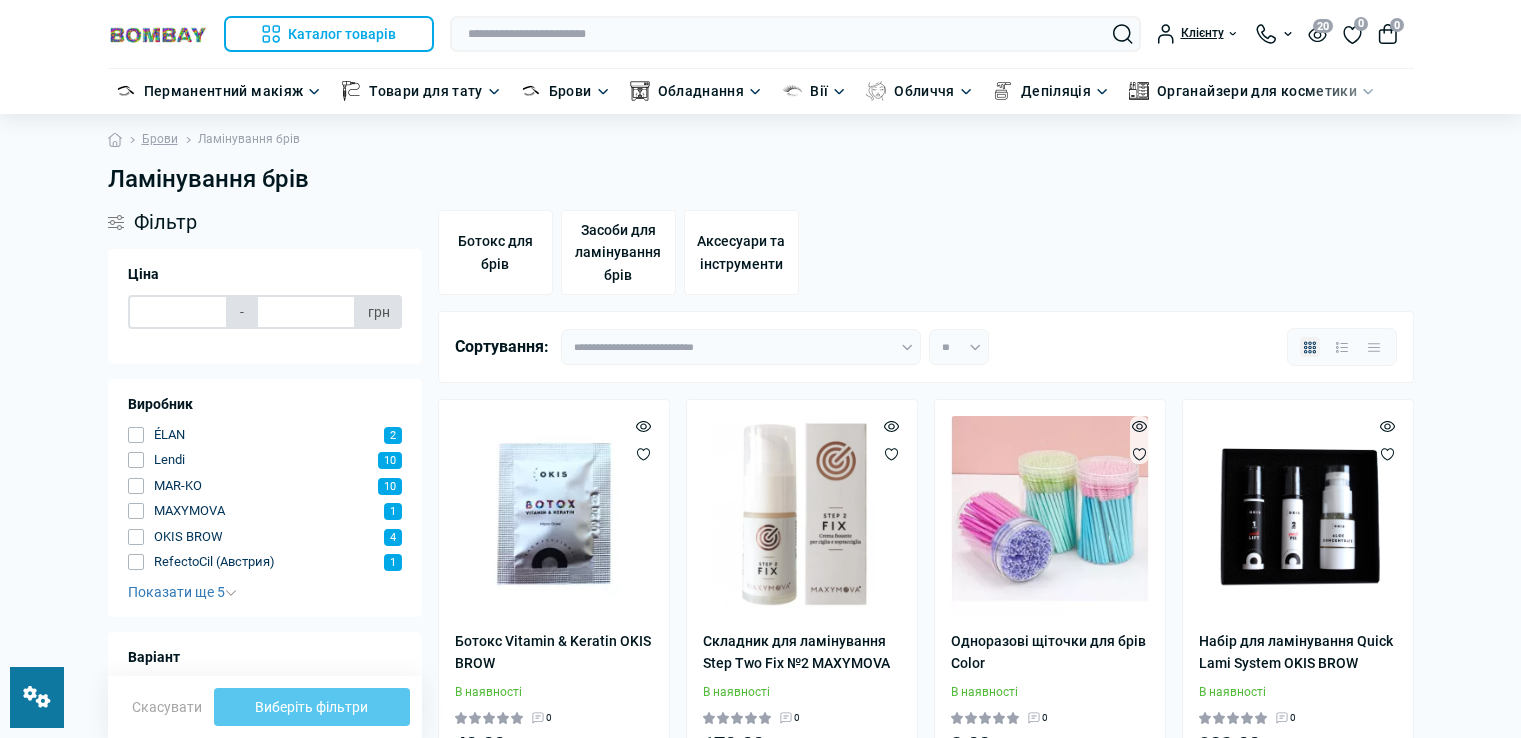 scroll, scrollTop: 0, scrollLeft: 0, axis: both 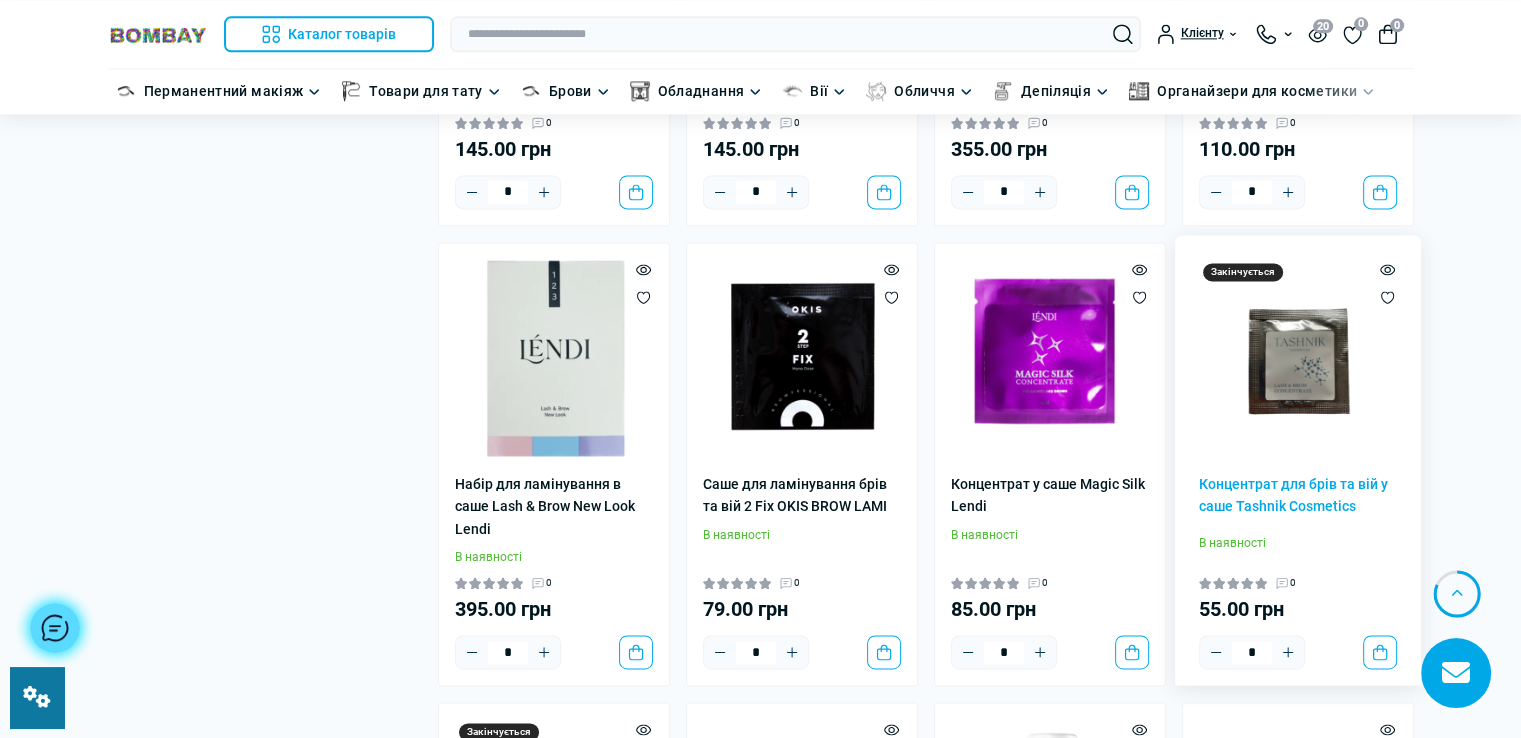 click at bounding box center (1298, 358) 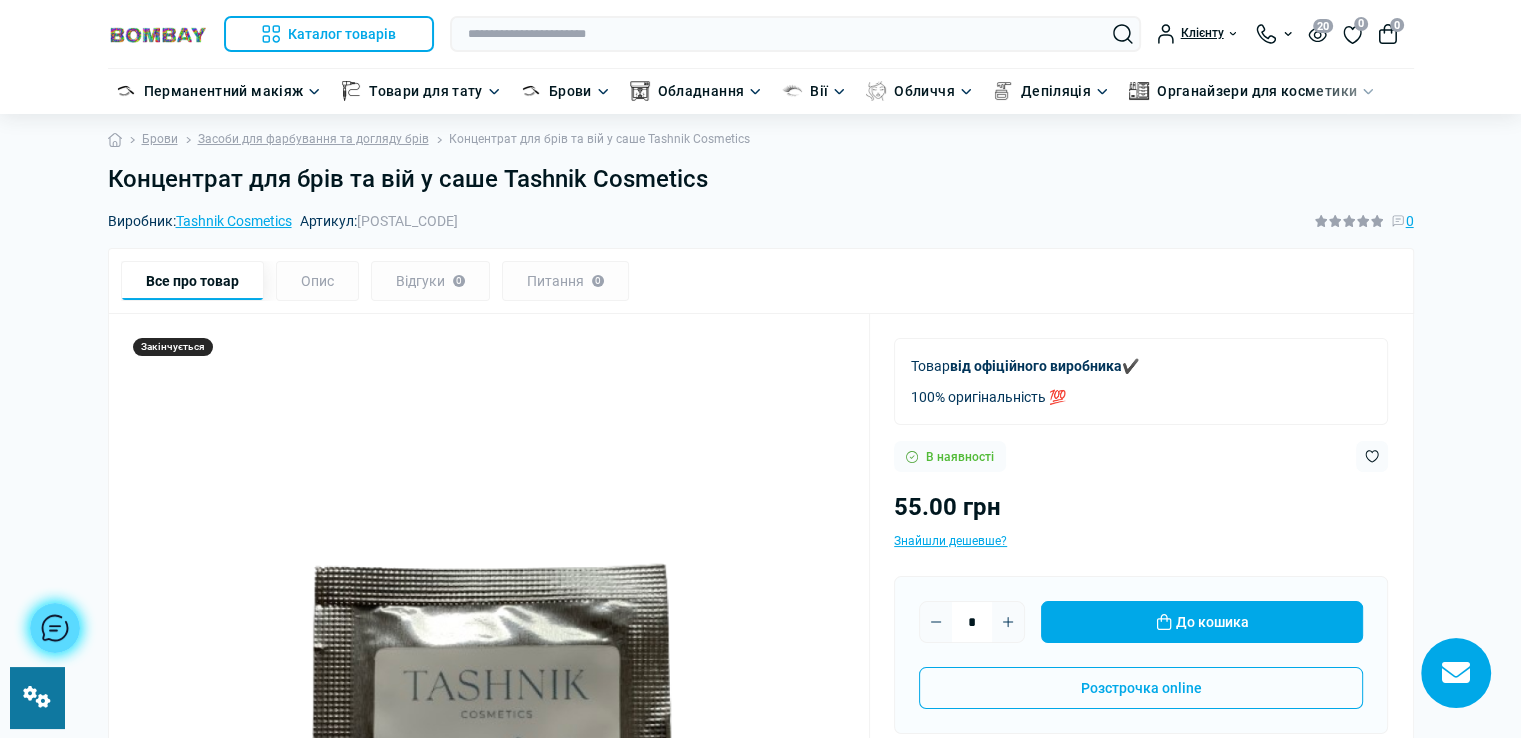 scroll, scrollTop: 29, scrollLeft: 0, axis: vertical 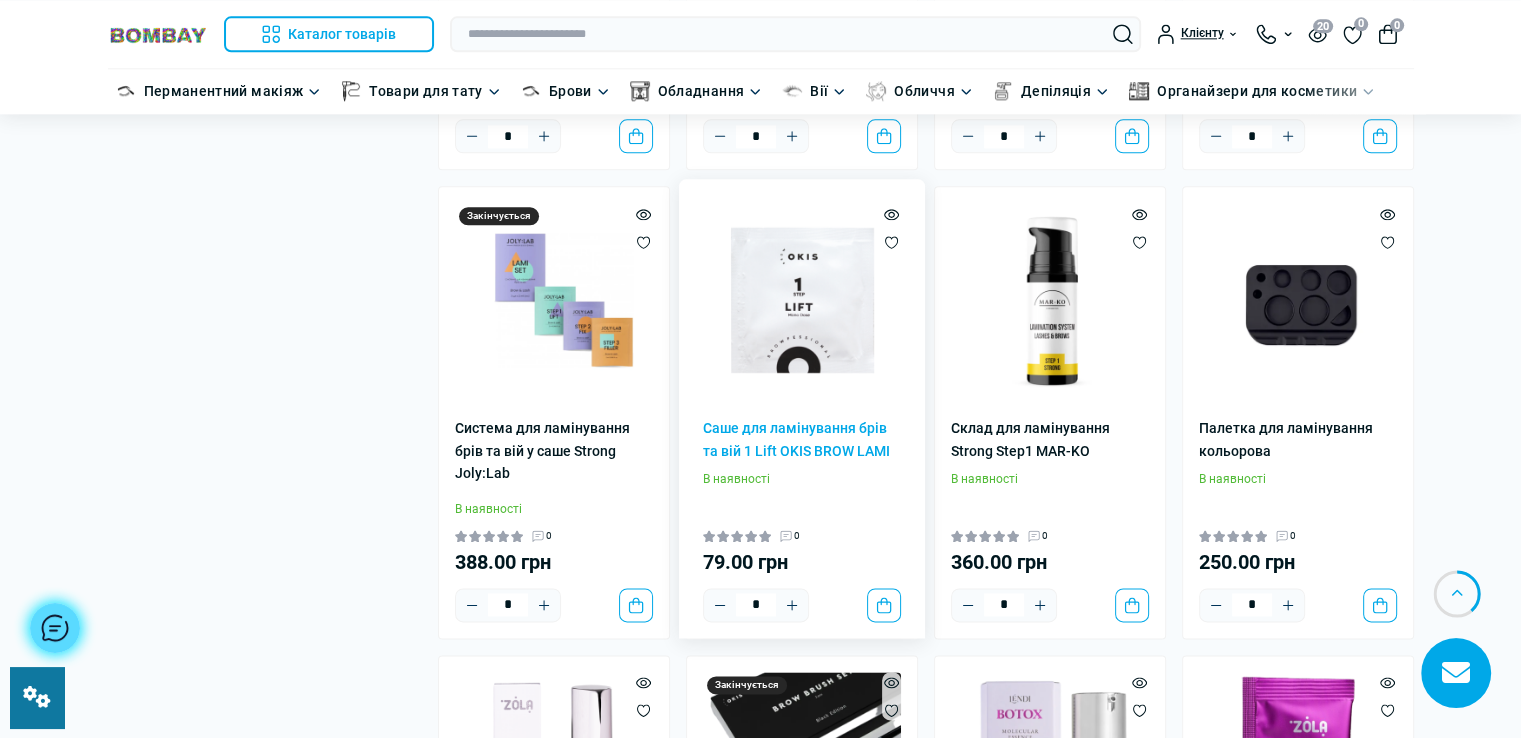 click at bounding box center (802, 302) 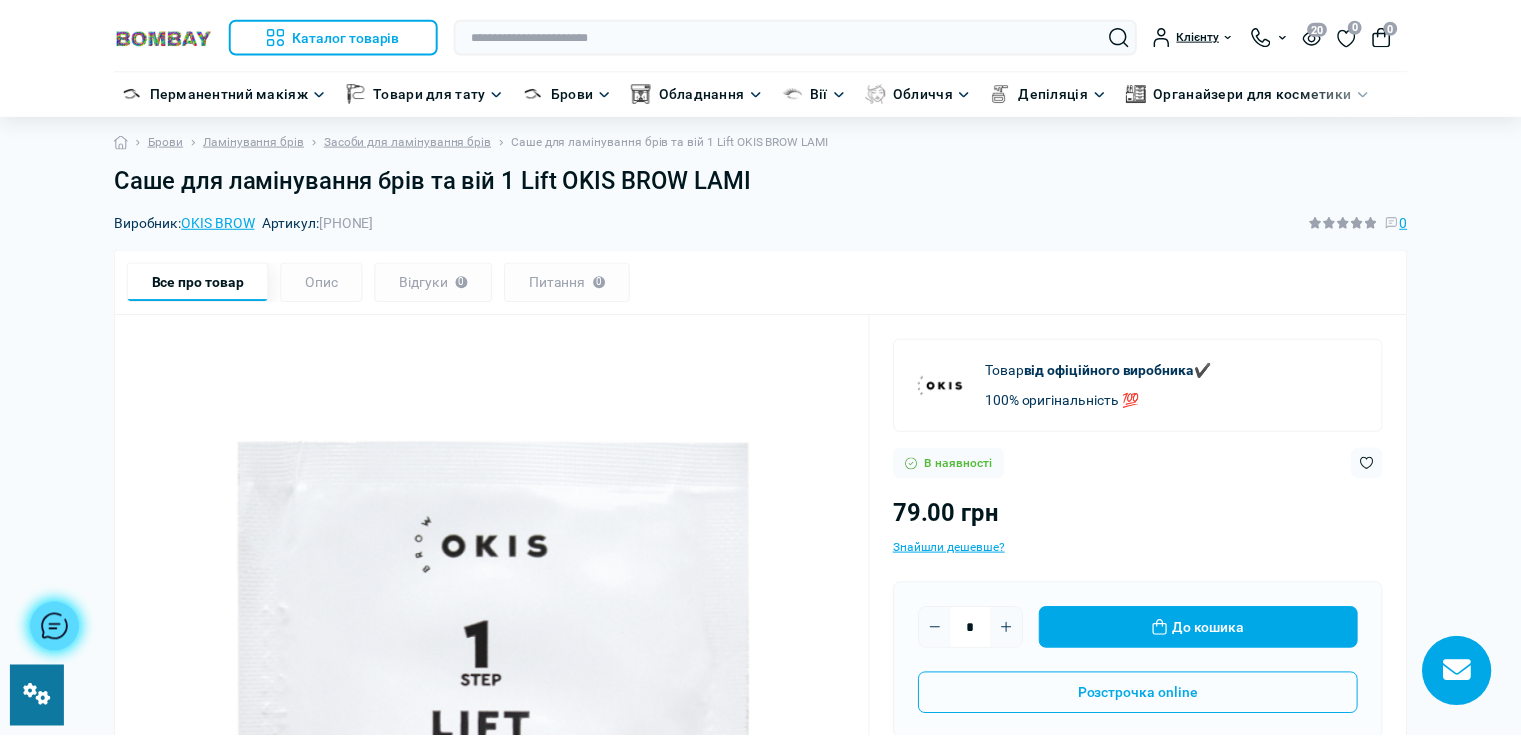 scroll, scrollTop: 0, scrollLeft: 0, axis: both 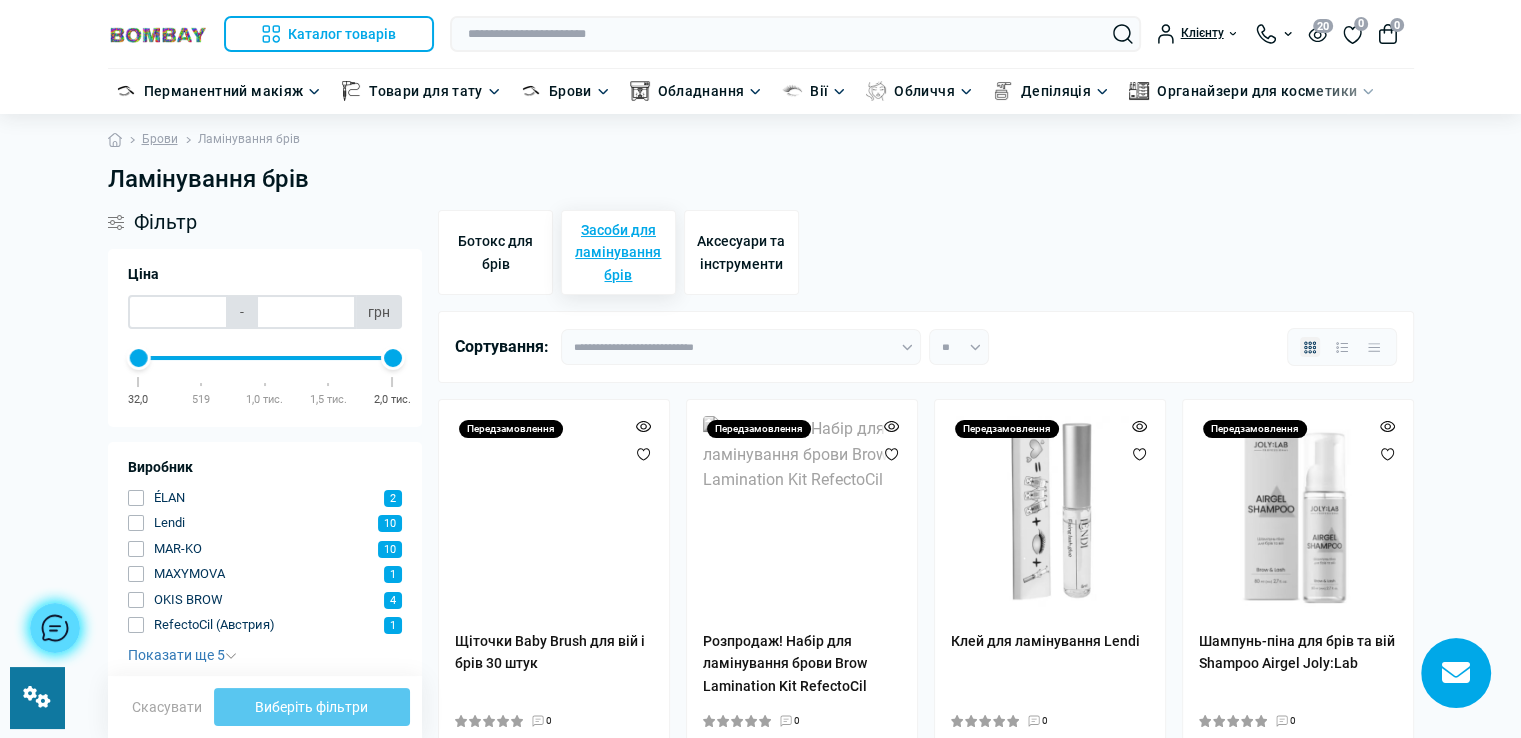 click on "Засоби для ламінування брів" at bounding box center [618, 252] 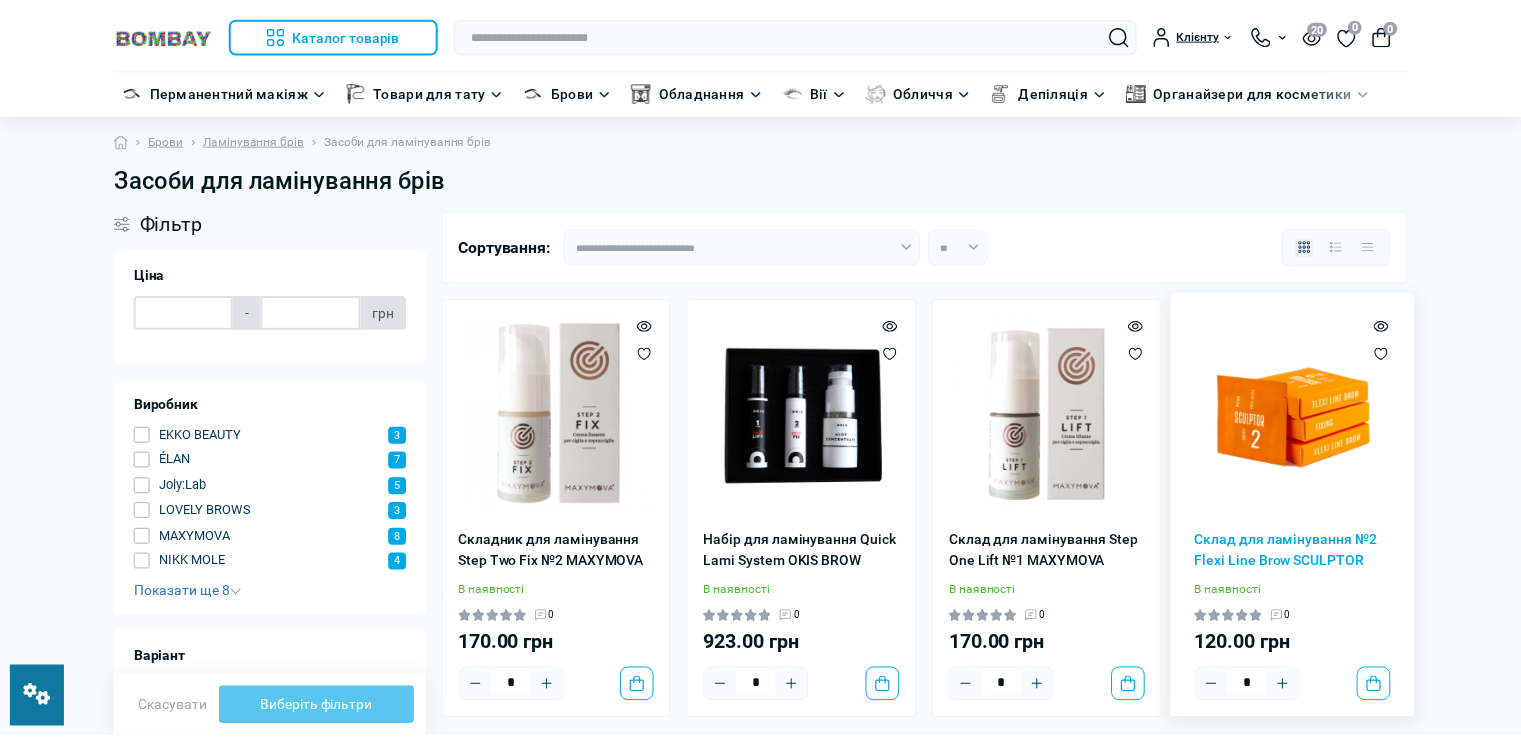 scroll, scrollTop: 0, scrollLeft: 0, axis: both 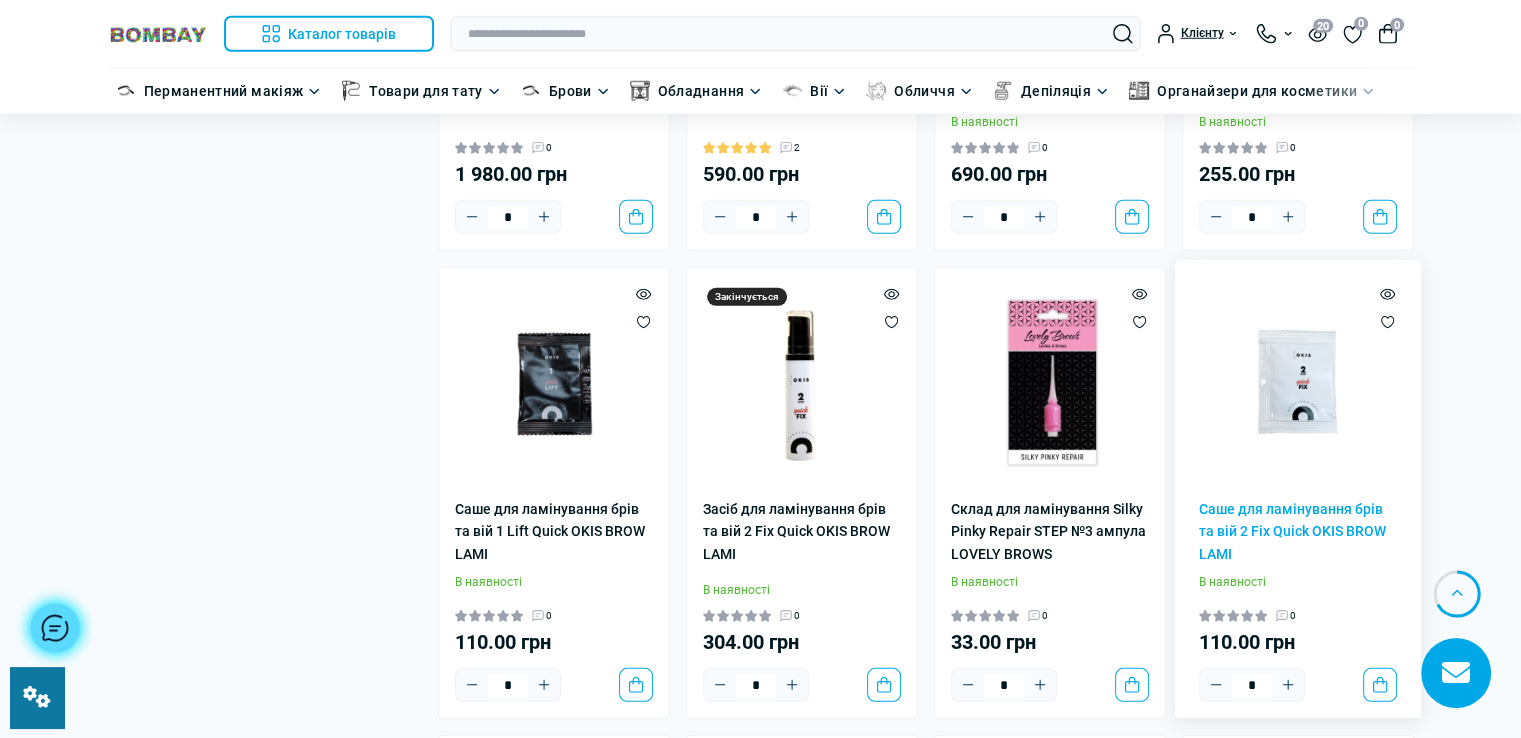 click at bounding box center (1298, 383) 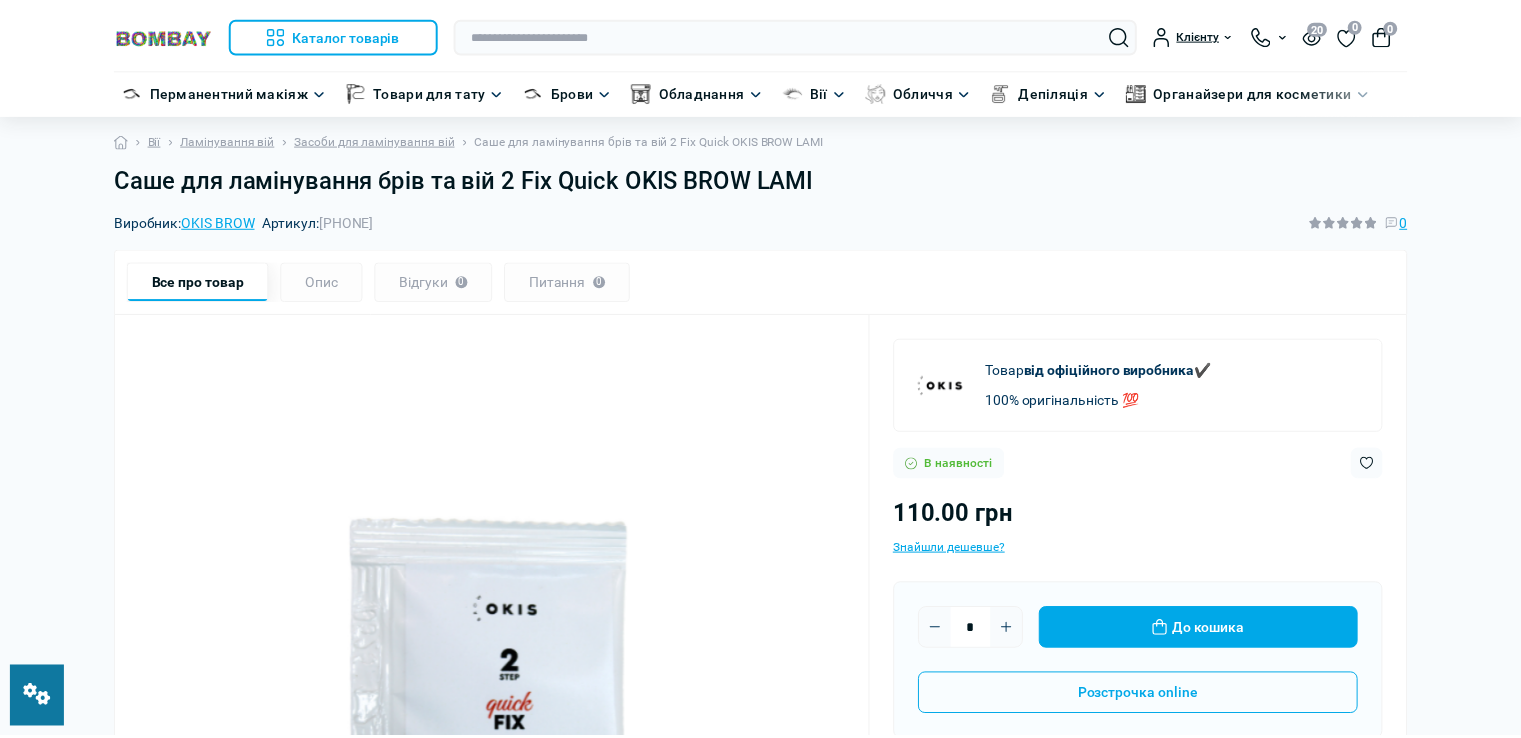 scroll, scrollTop: 0, scrollLeft: 0, axis: both 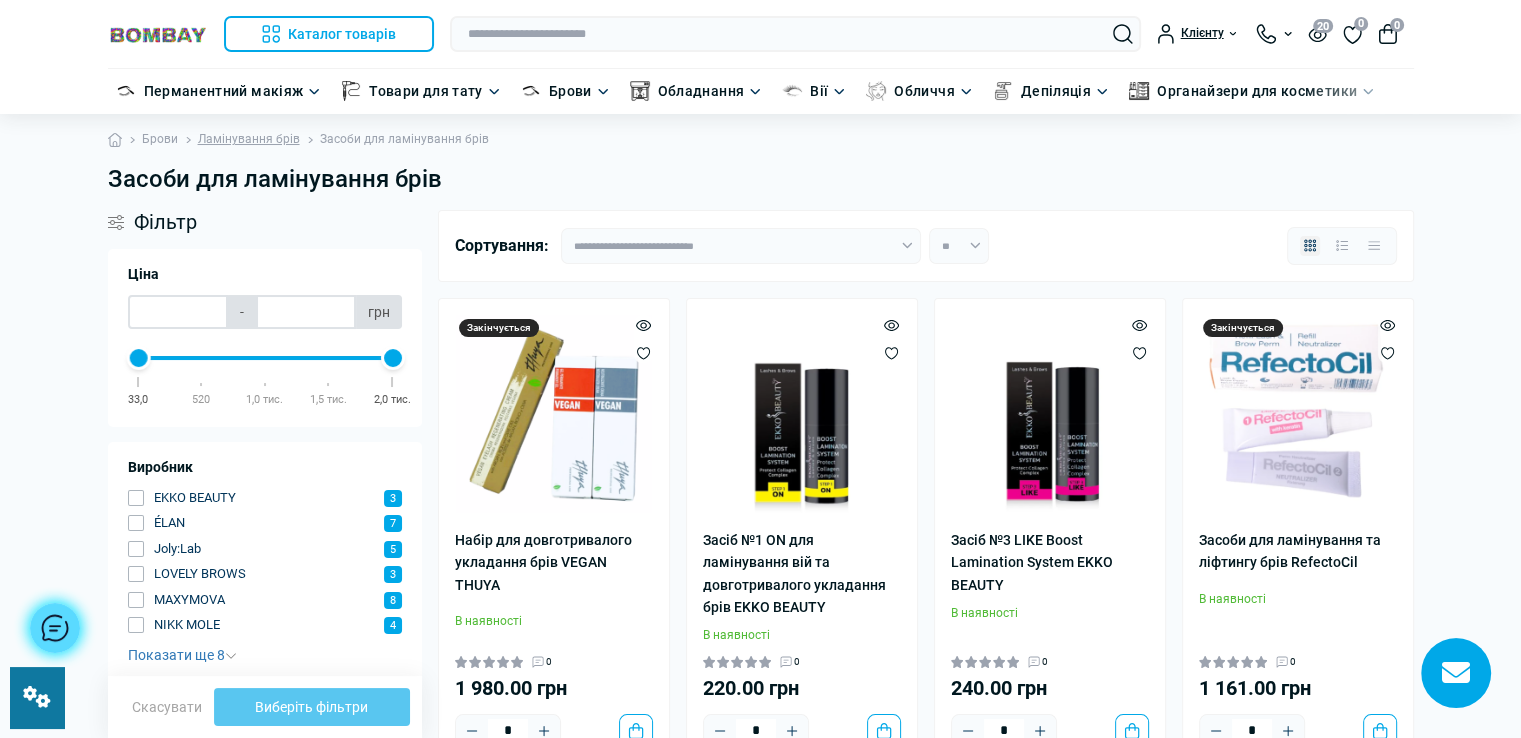 click on "Брови" at bounding box center [160, 139] 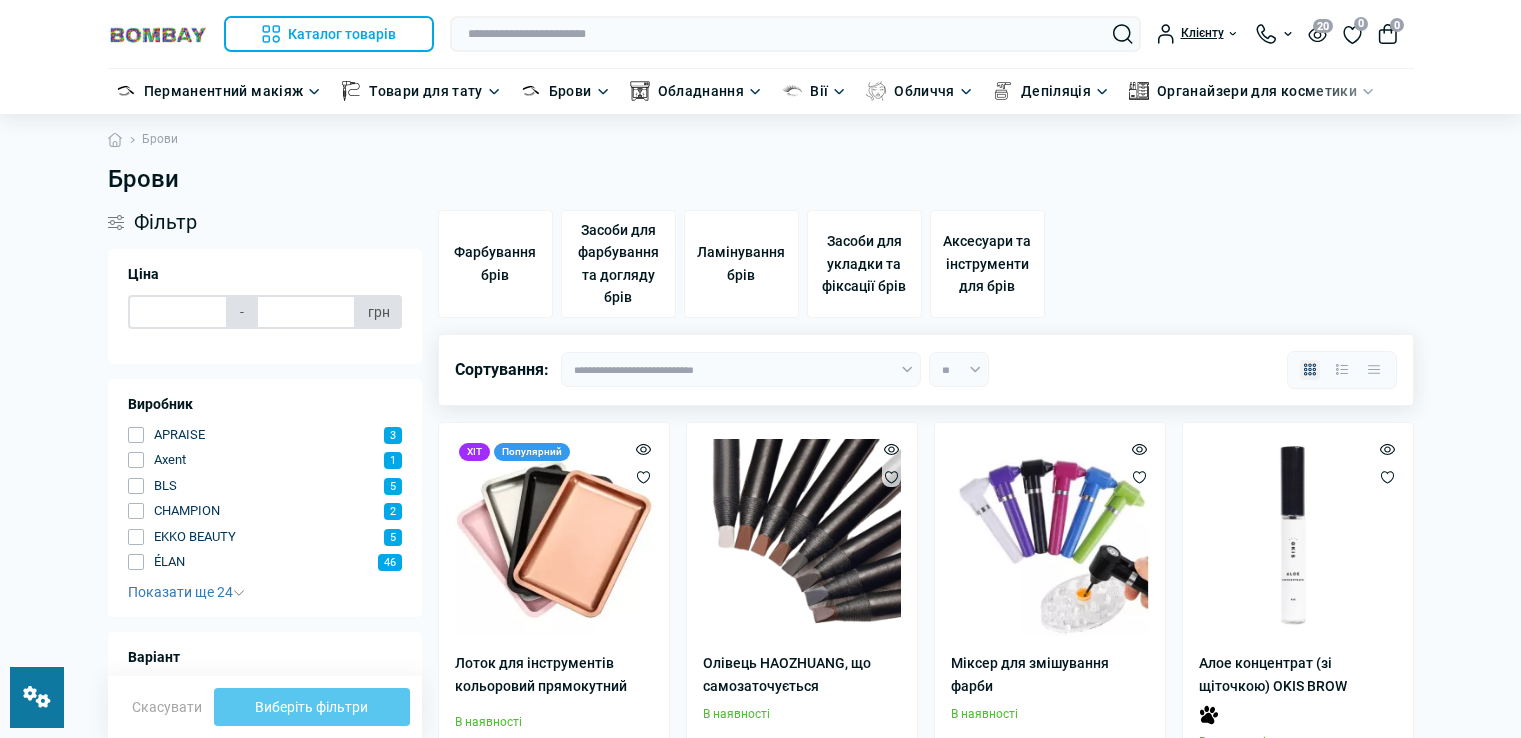 scroll, scrollTop: 0, scrollLeft: 0, axis: both 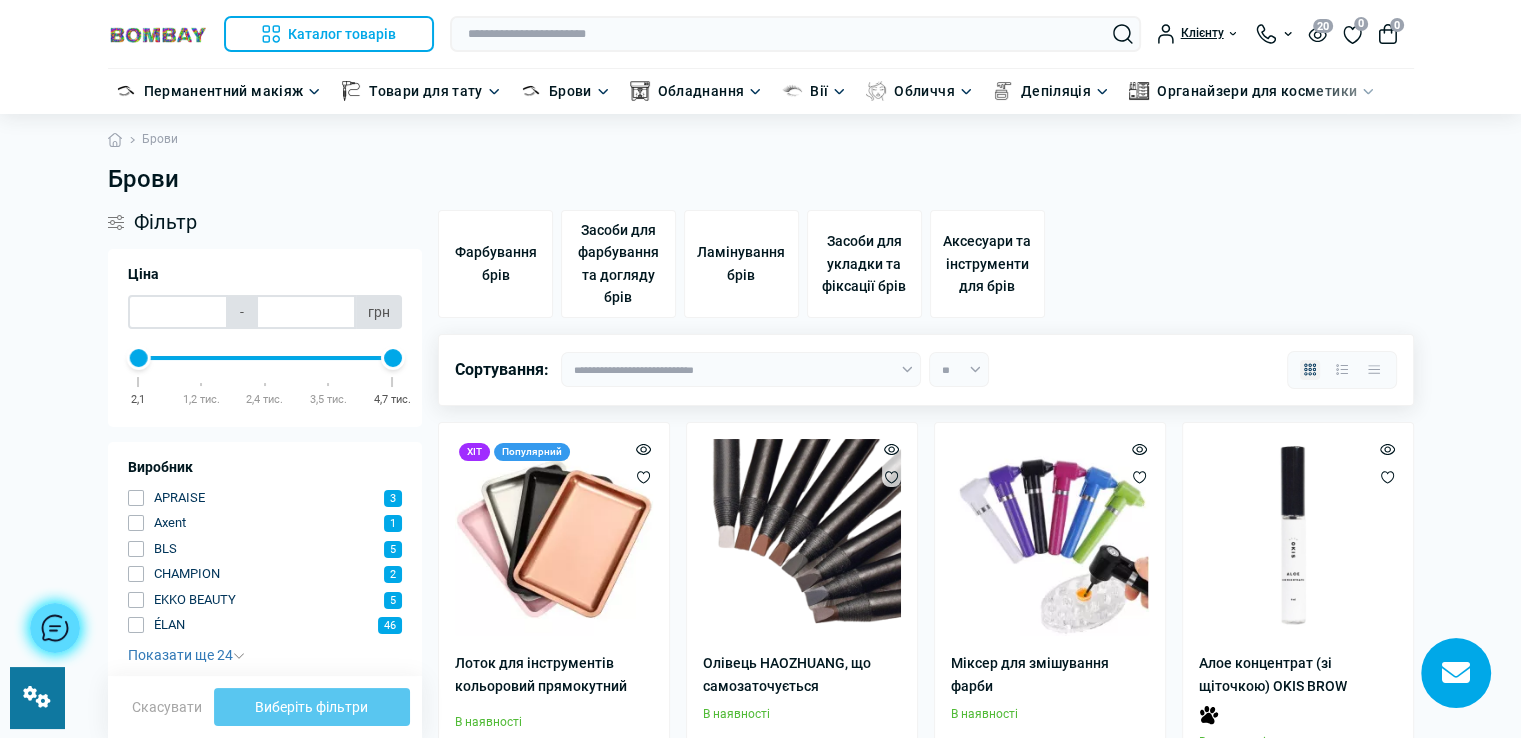 type on "******" 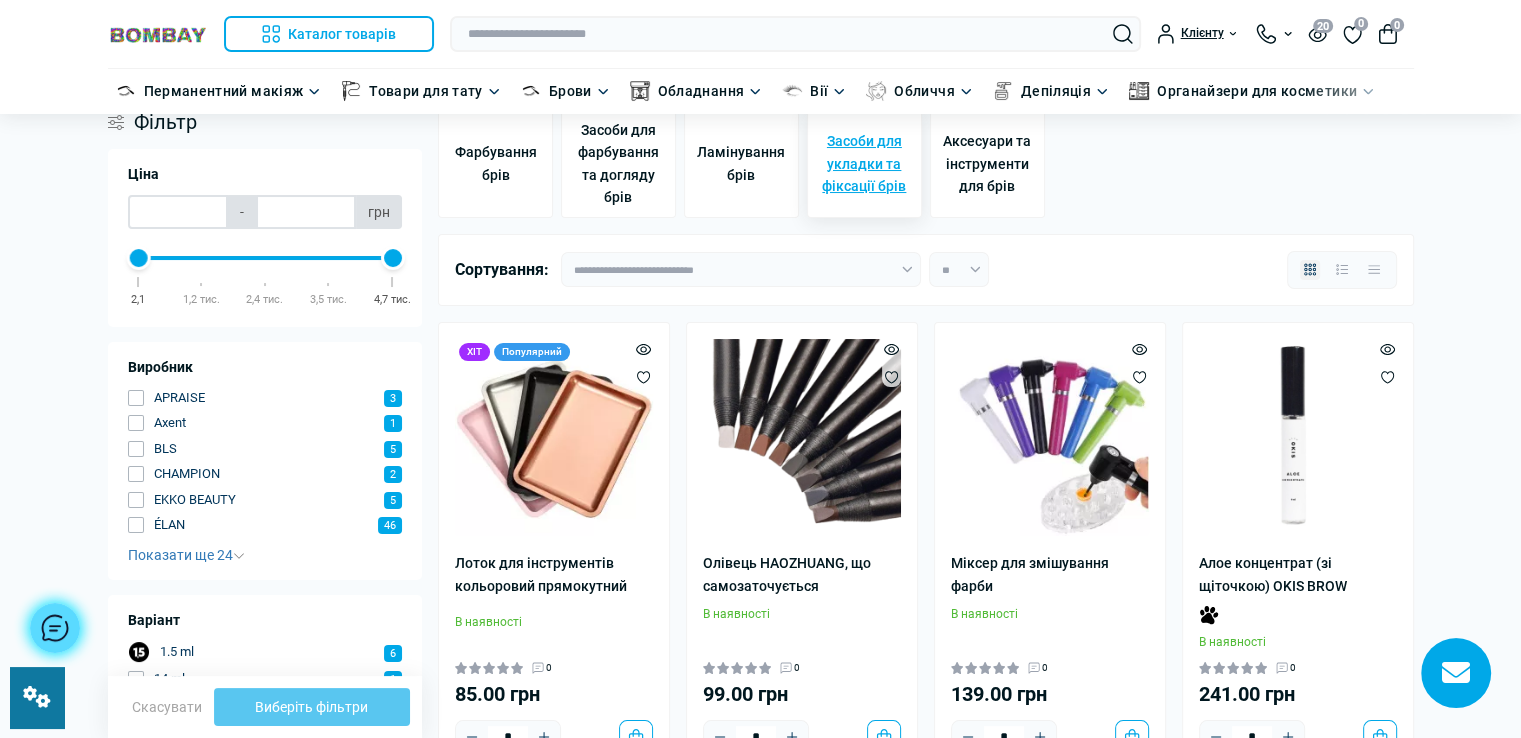 scroll, scrollTop: 0, scrollLeft: 0, axis: both 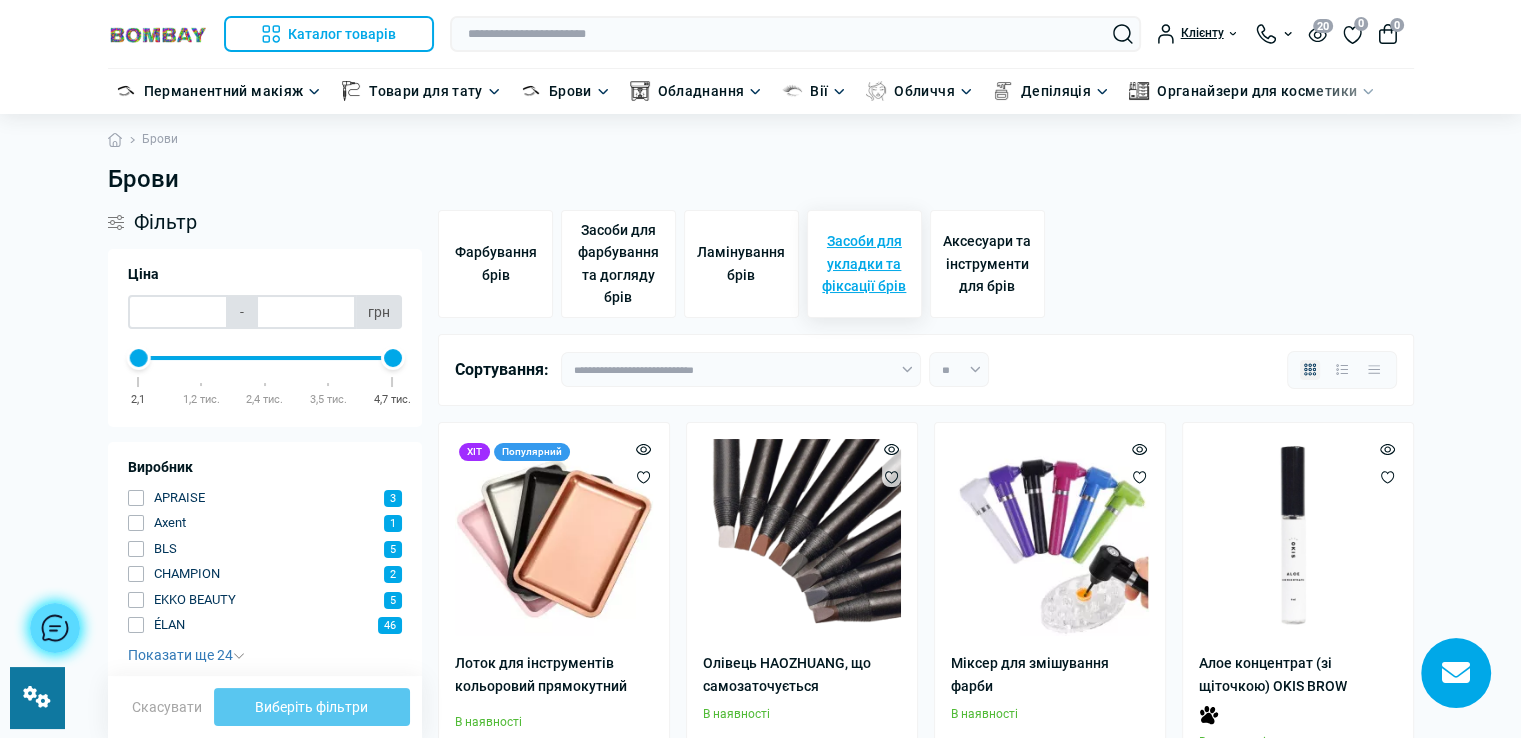 click on "Засоби для укладки та фіксації брів" at bounding box center (864, 263) 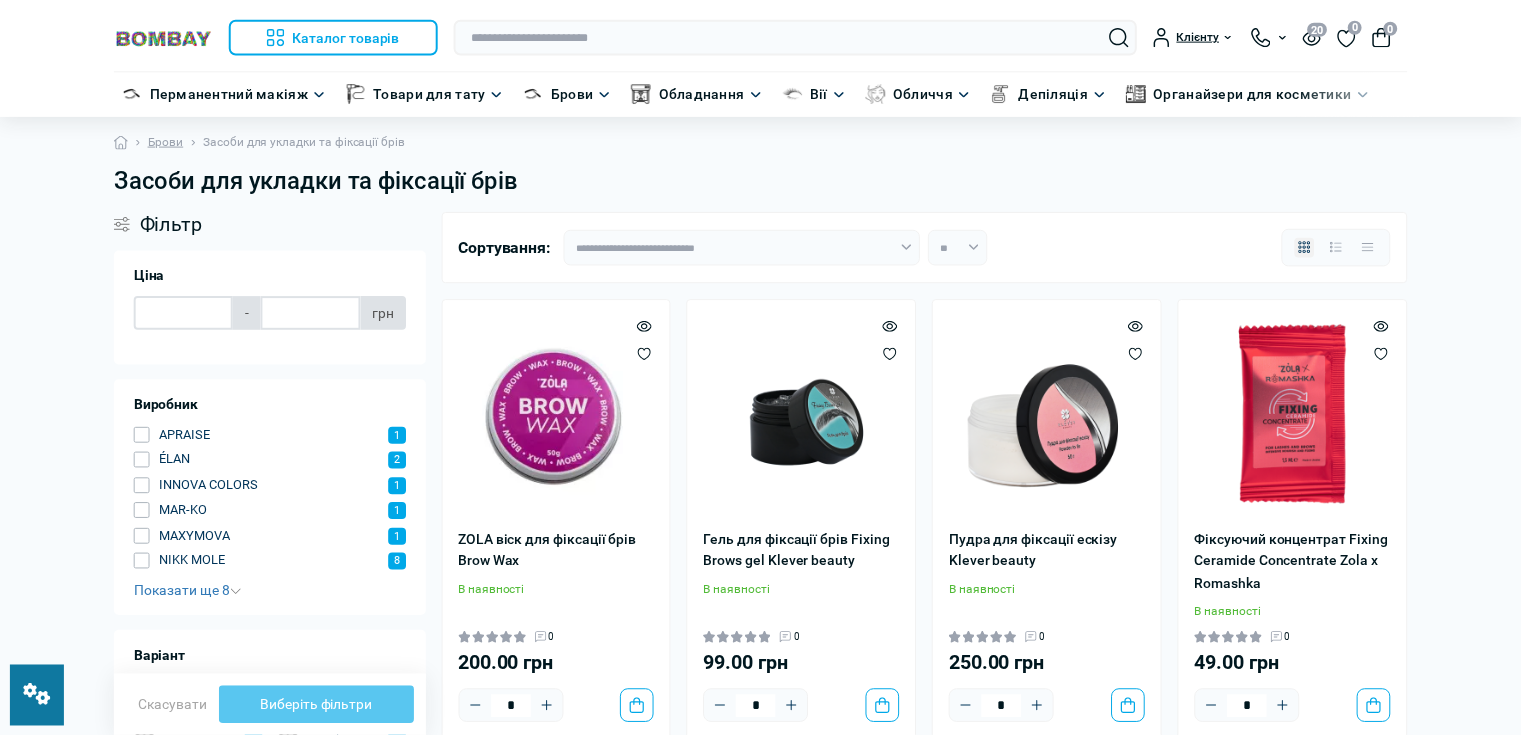 scroll, scrollTop: 0, scrollLeft: 0, axis: both 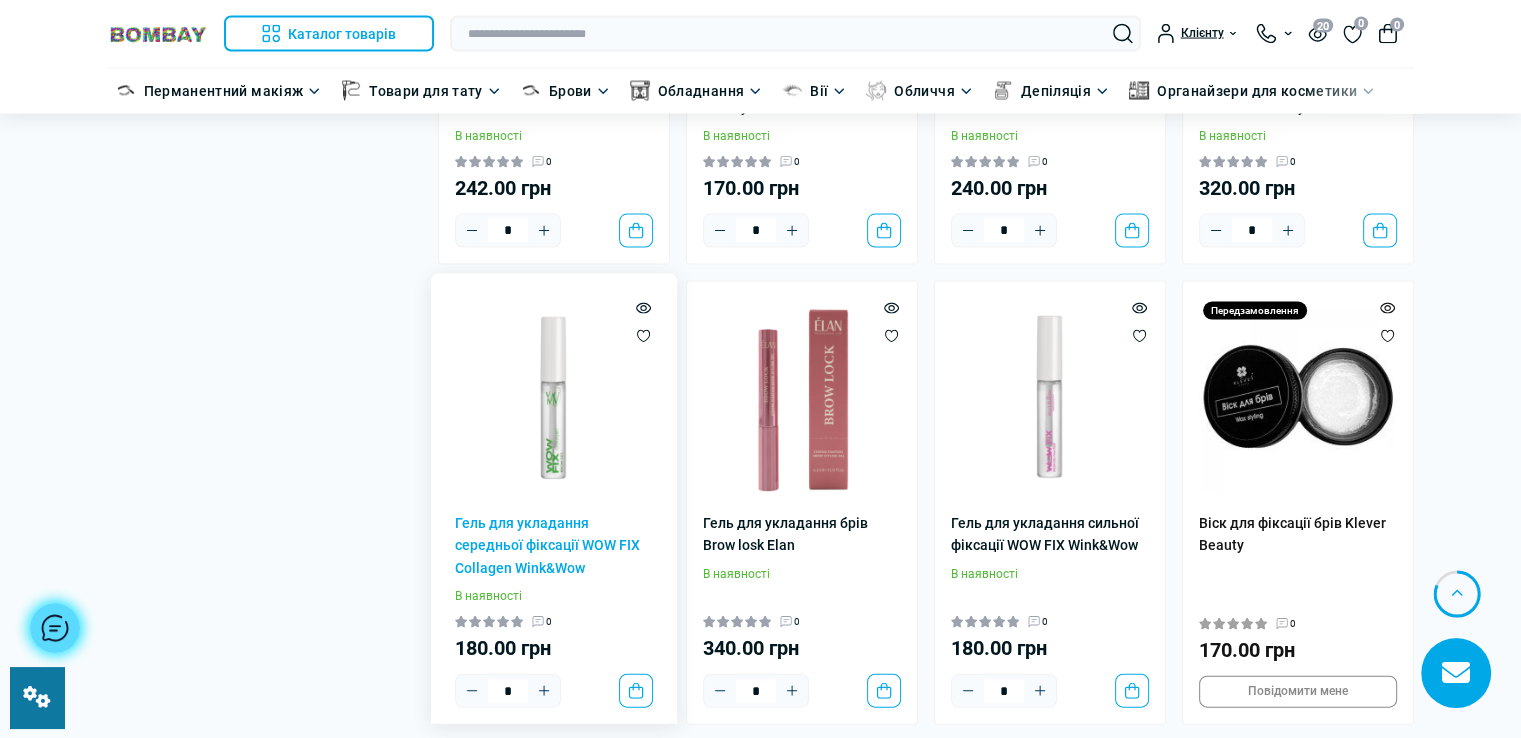 click at bounding box center (554, 397) 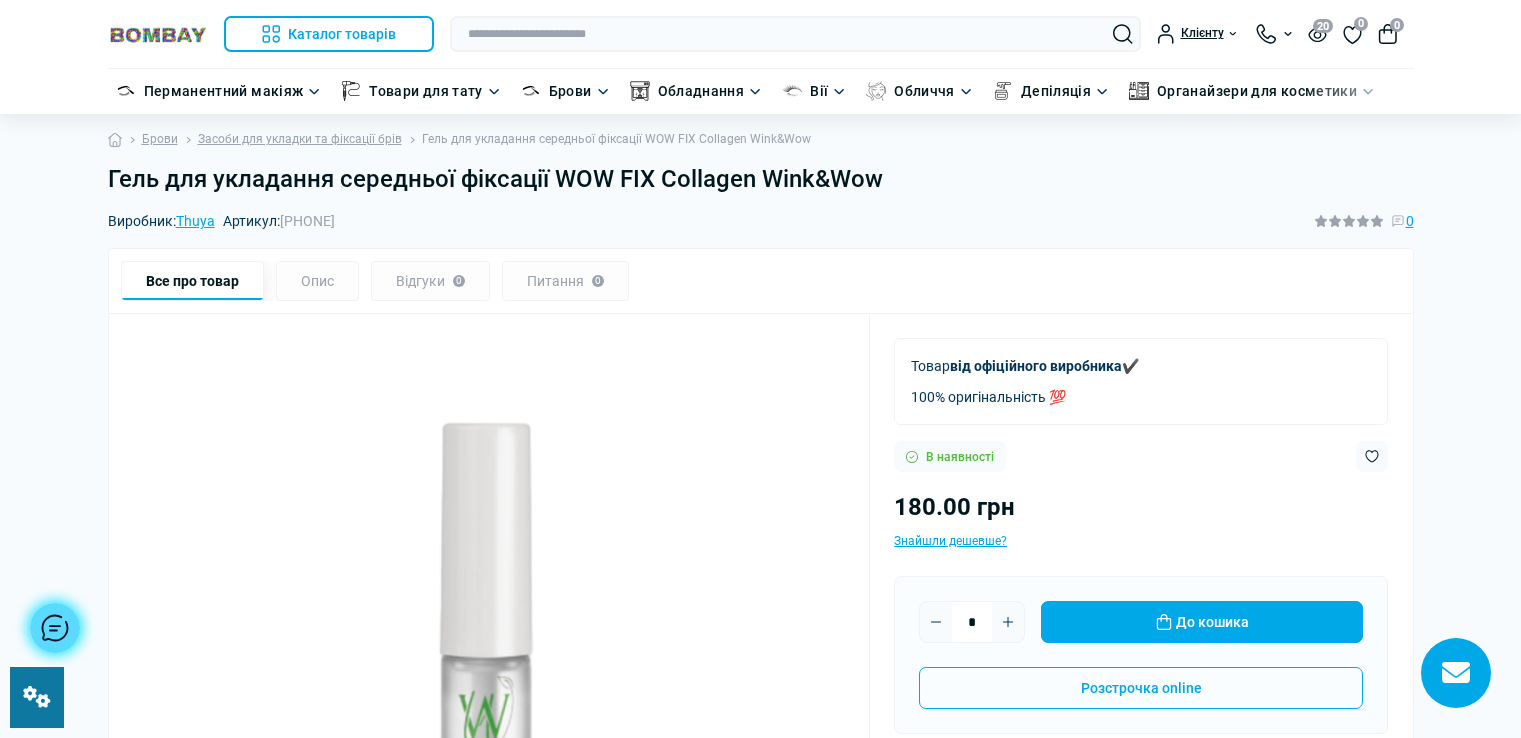 scroll, scrollTop: 0, scrollLeft: 0, axis: both 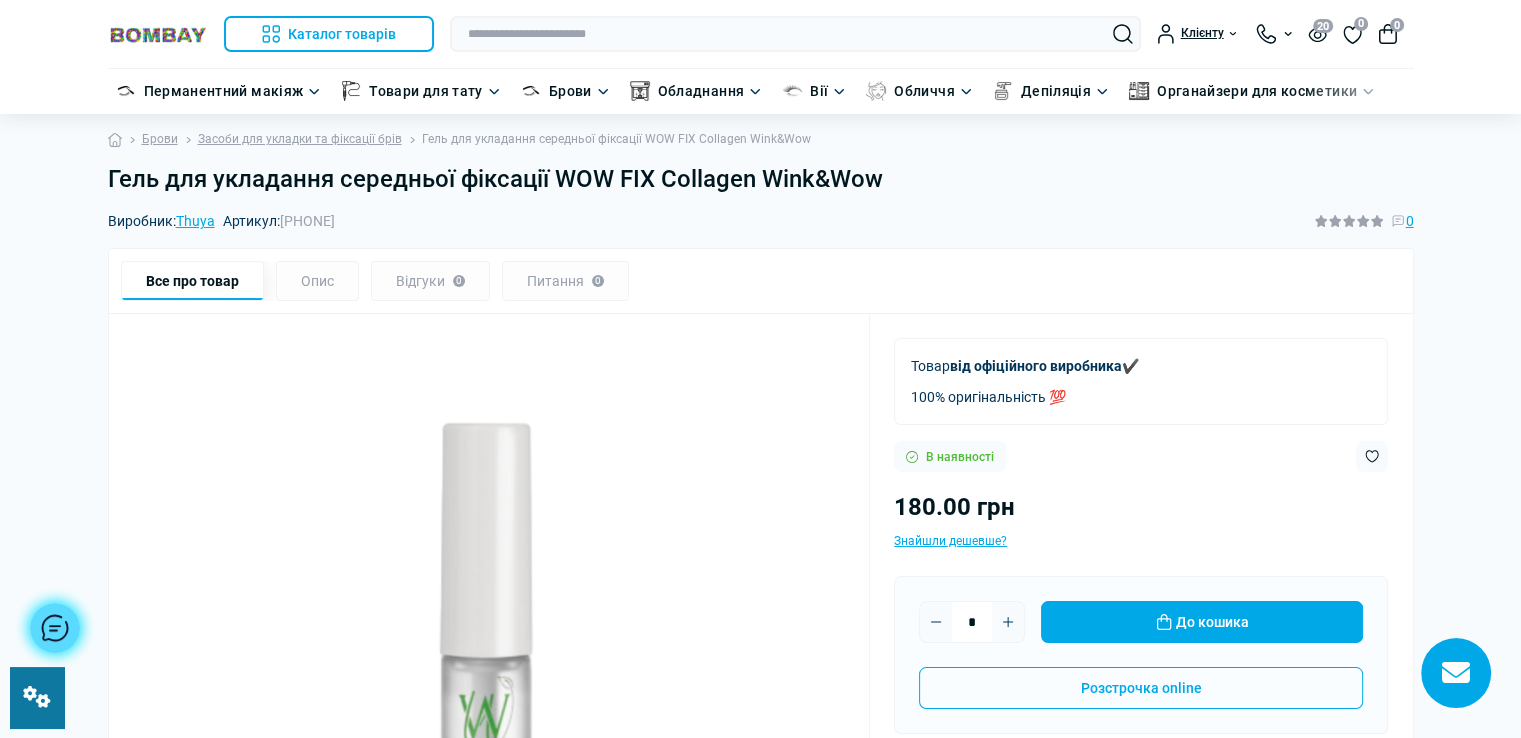 click on "Гель для укладання середньої фіксації WOW FIX Collagen Wink&Wow" at bounding box center [761, 179] 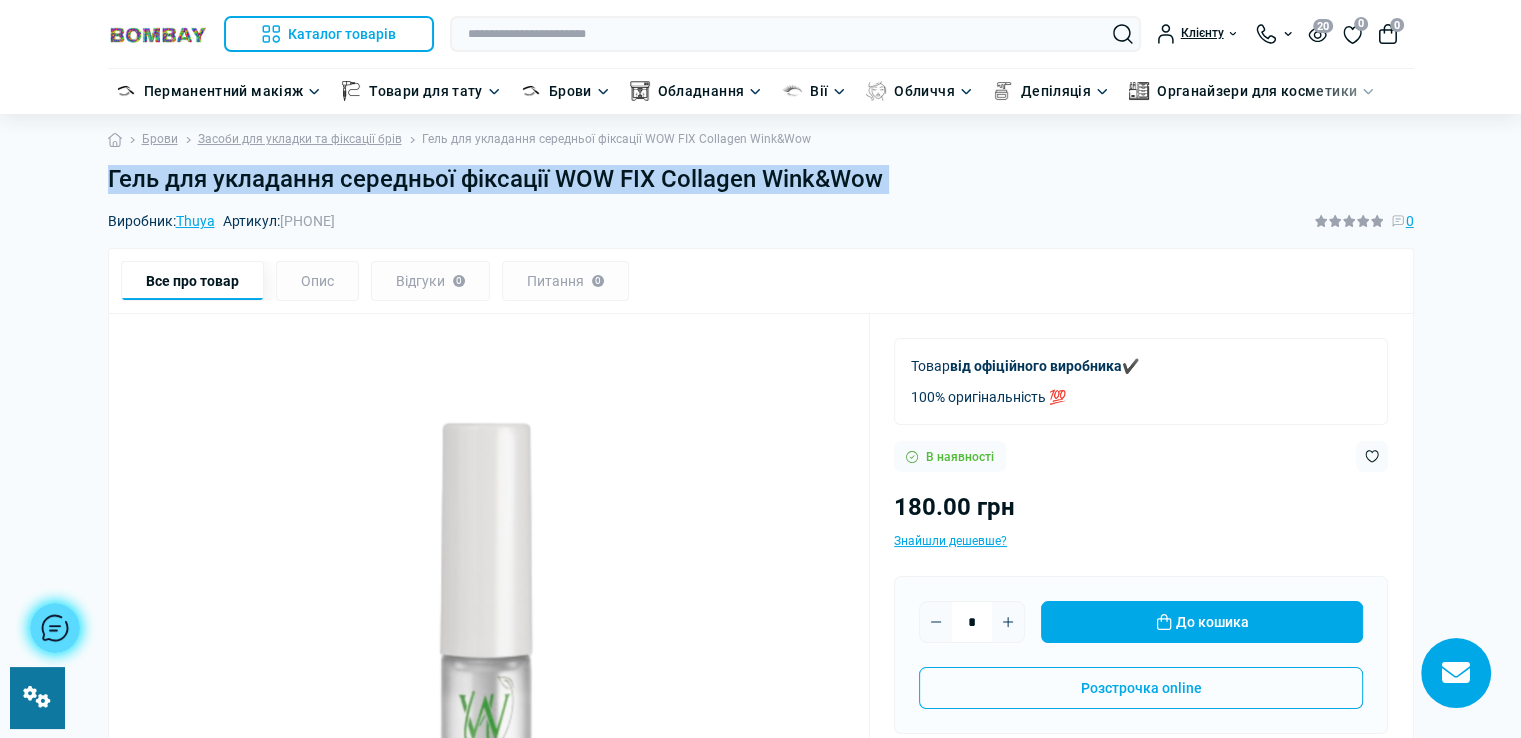 click on "Гель для укладання середньої фіксації WOW FIX Collagen Wink&Wow" at bounding box center (761, 179) 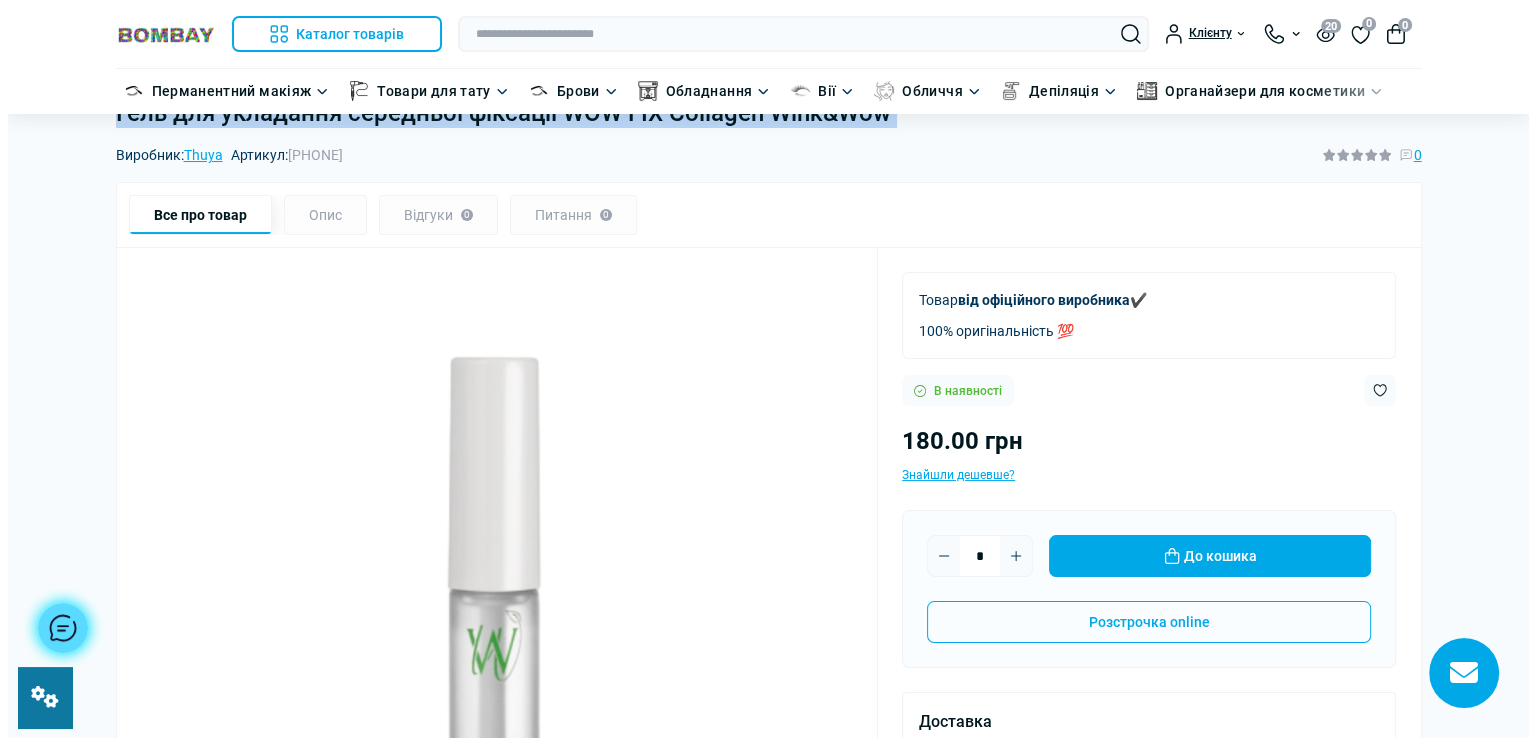scroll, scrollTop: 100, scrollLeft: 0, axis: vertical 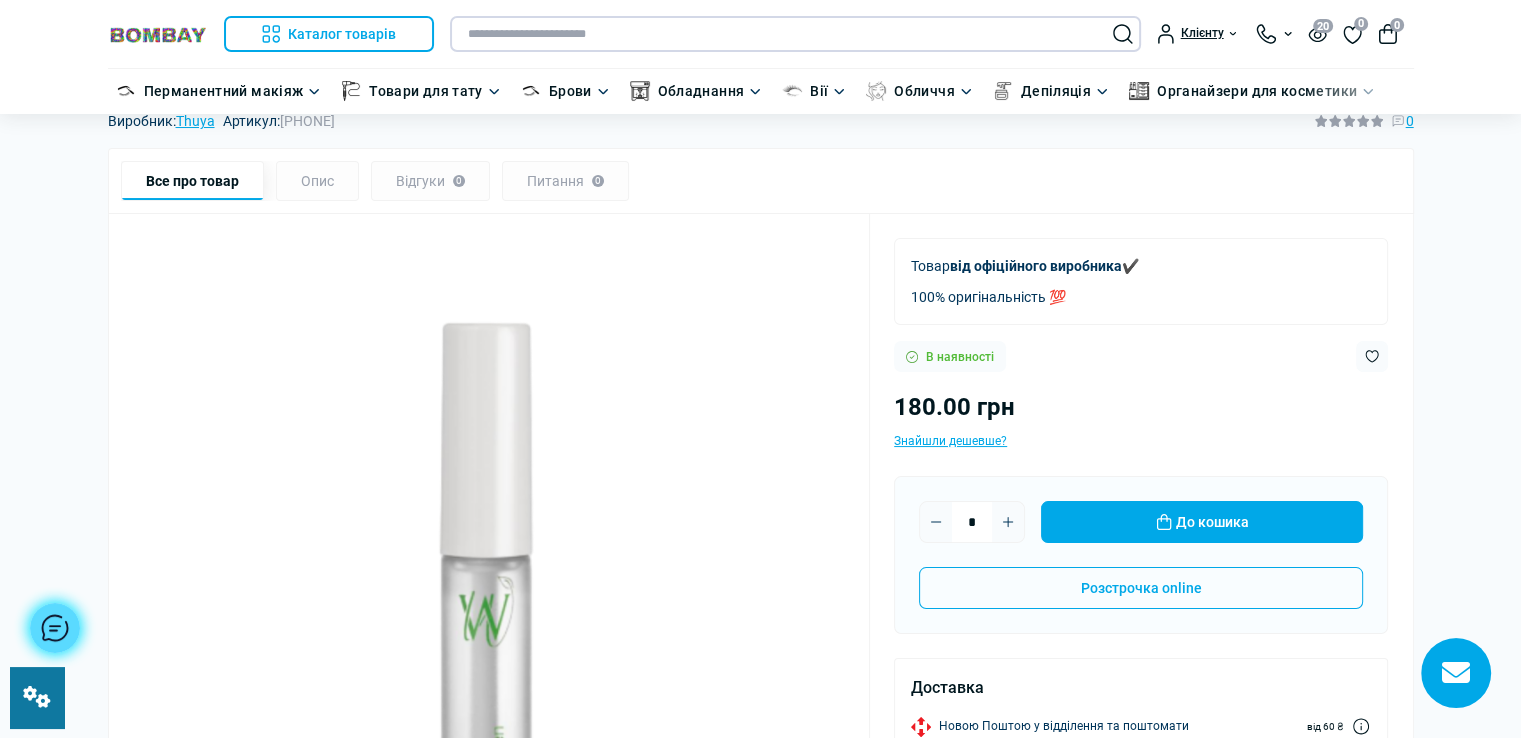 click at bounding box center (795, 34) 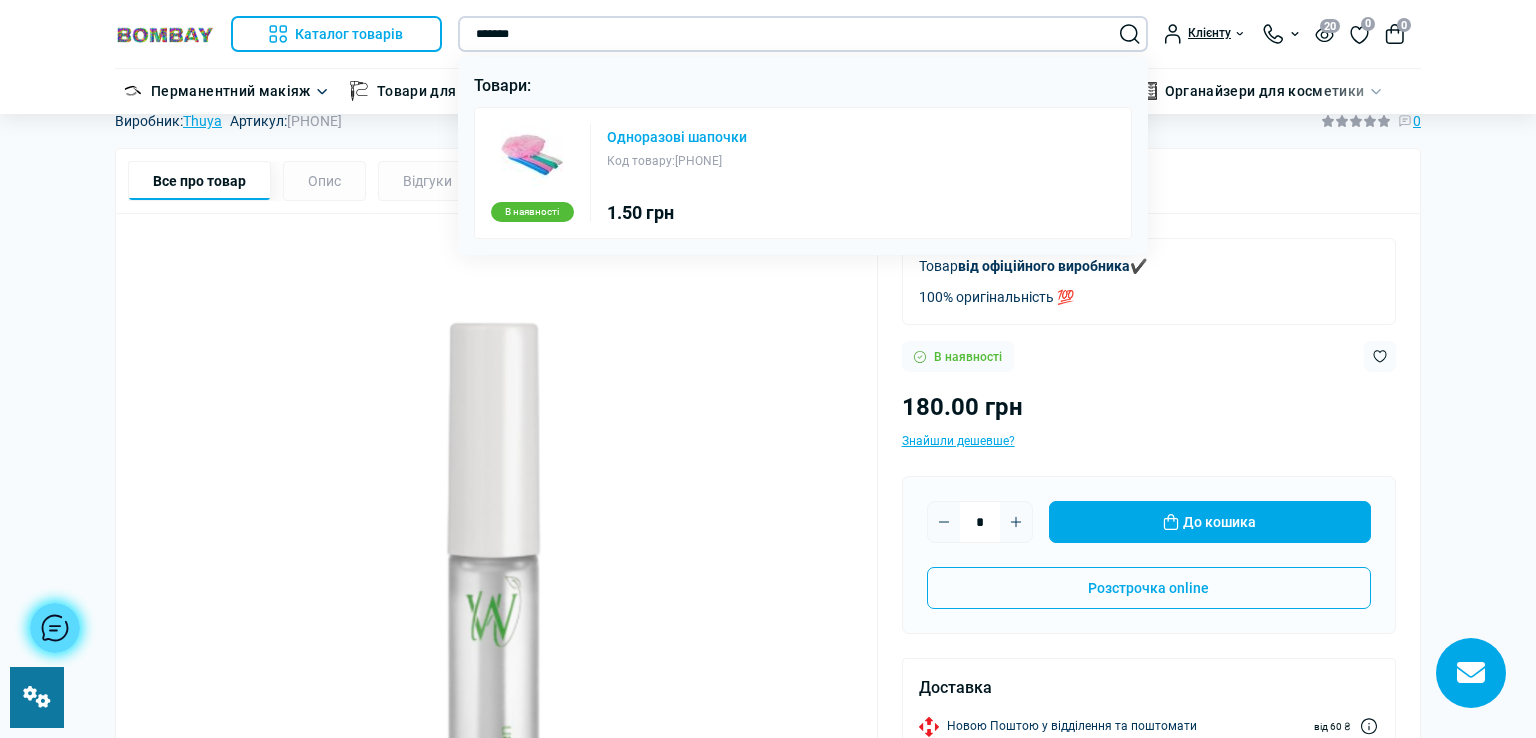 type on "*******" 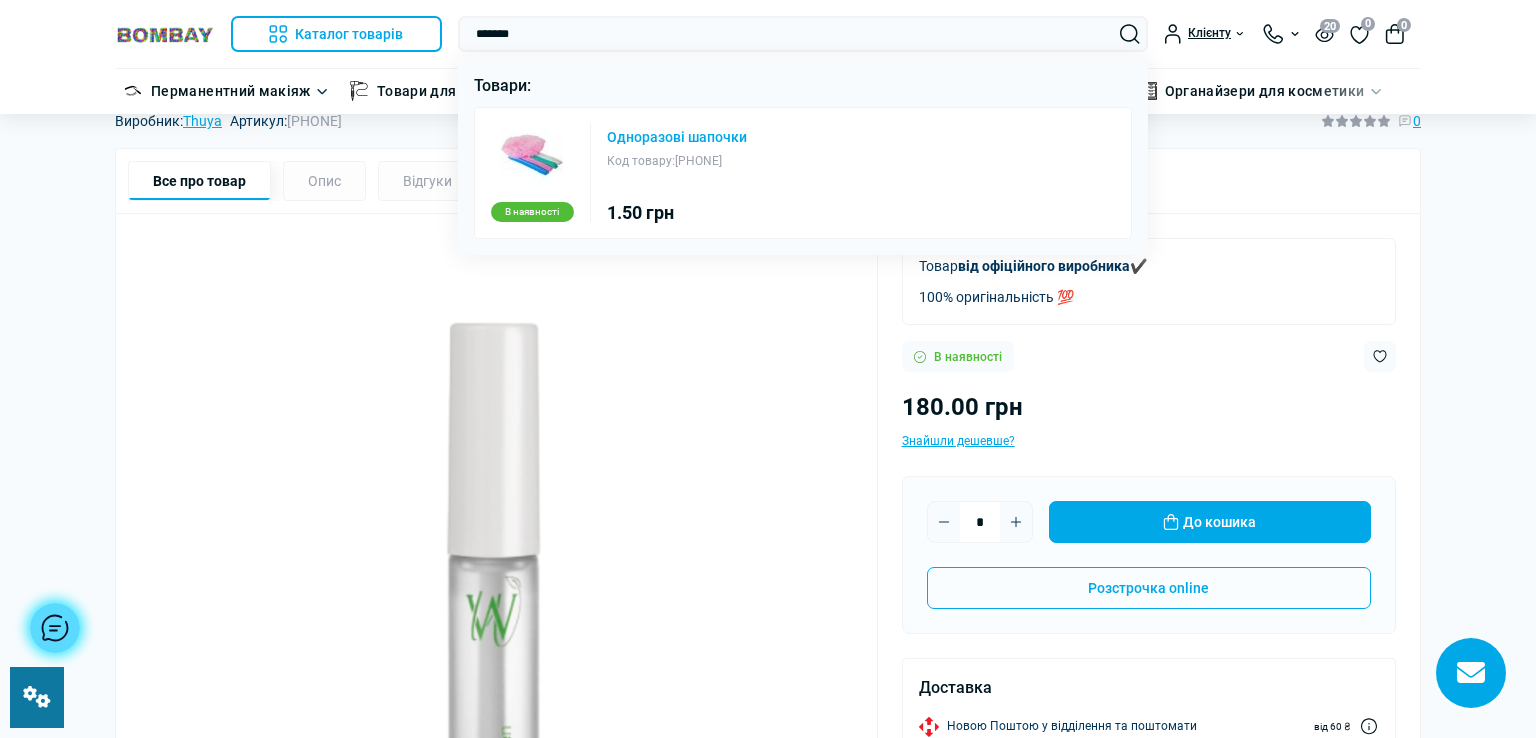 click on "Одноразові шапочки" at bounding box center [677, 137] 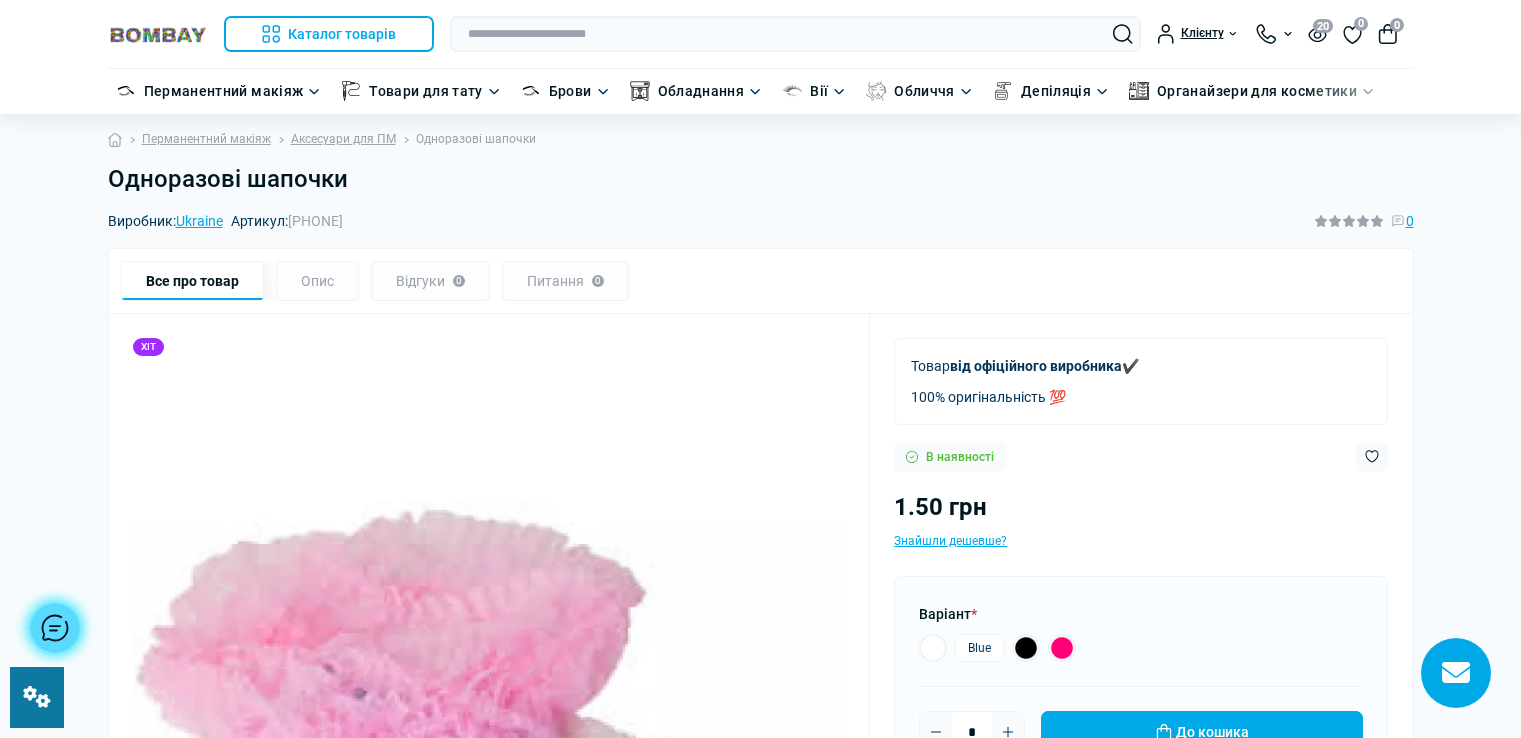 scroll, scrollTop: 0, scrollLeft: 0, axis: both 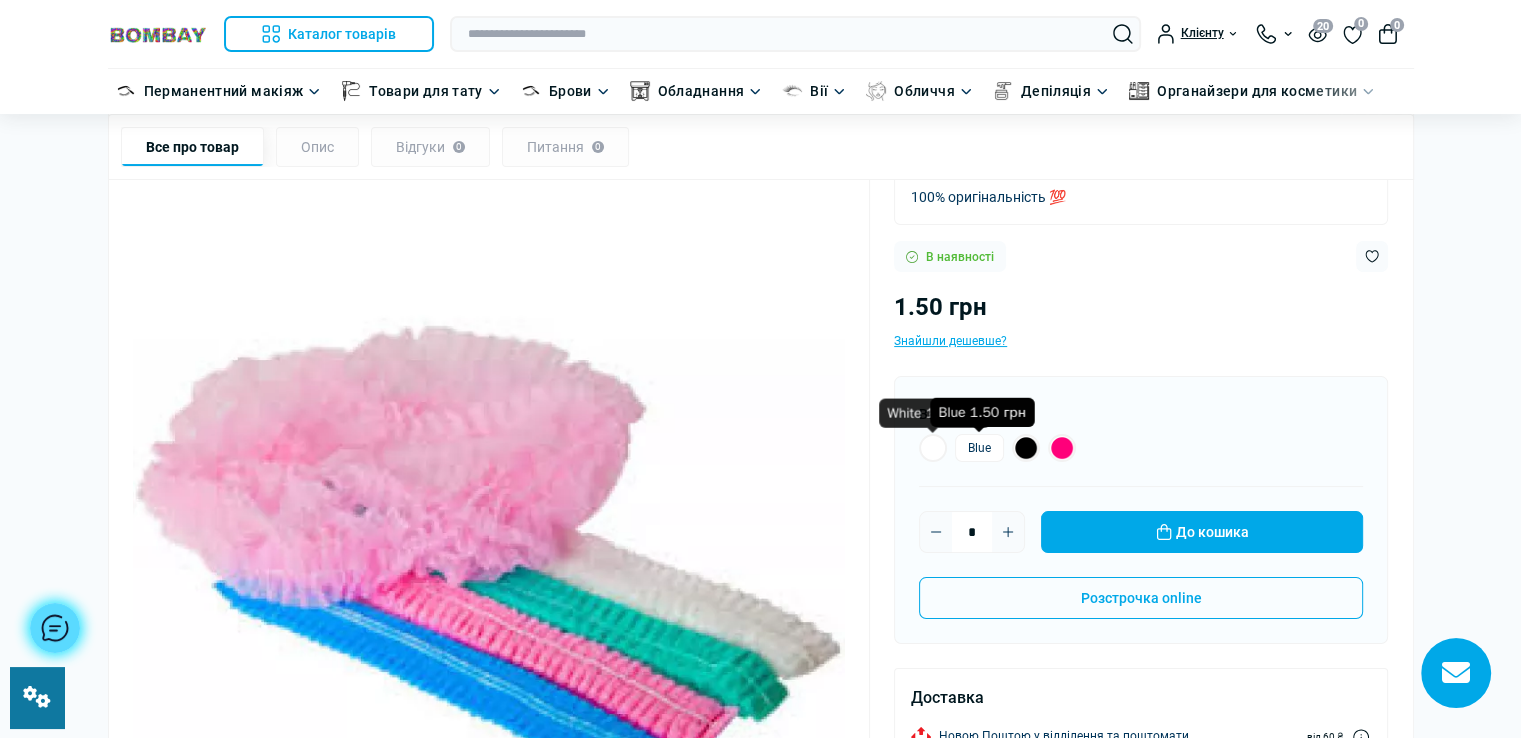 click at bounding box center [1026, 448] 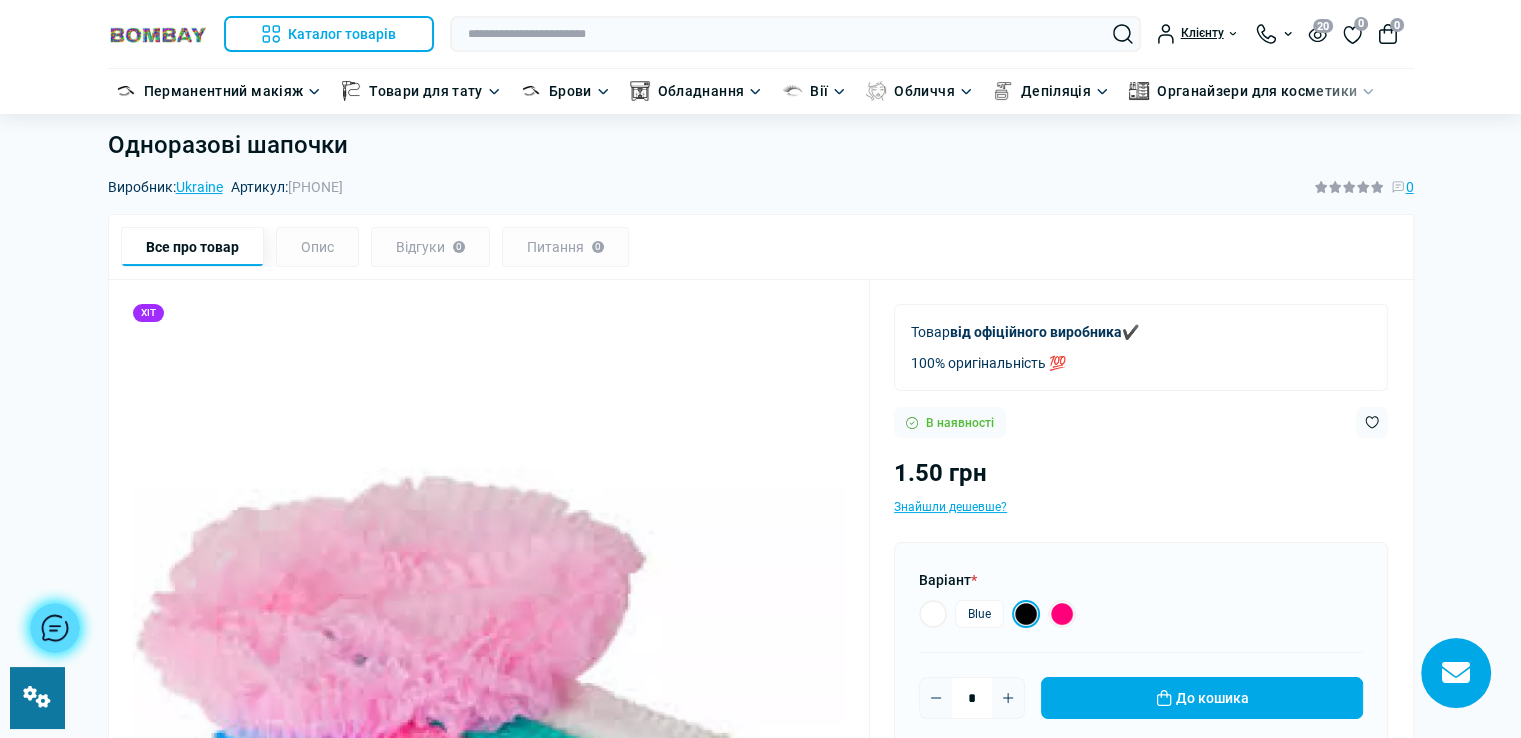 scroll, scrollTop: 0, scrollLeft: 0, axis: both 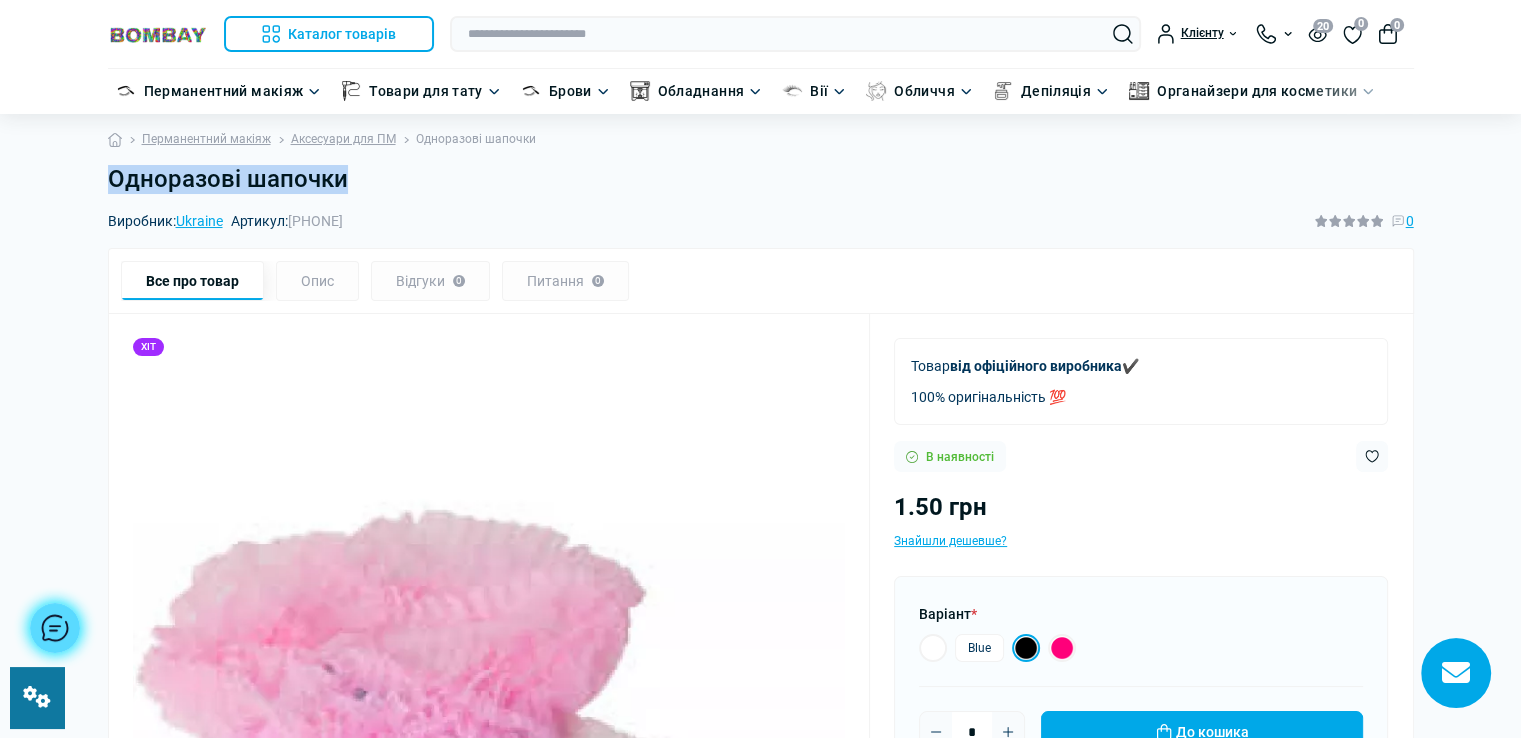 drag, startPoint x: 110, startPoint y: 172, endPoint x: 363, endPoint y: 183, distance: 253.23901 